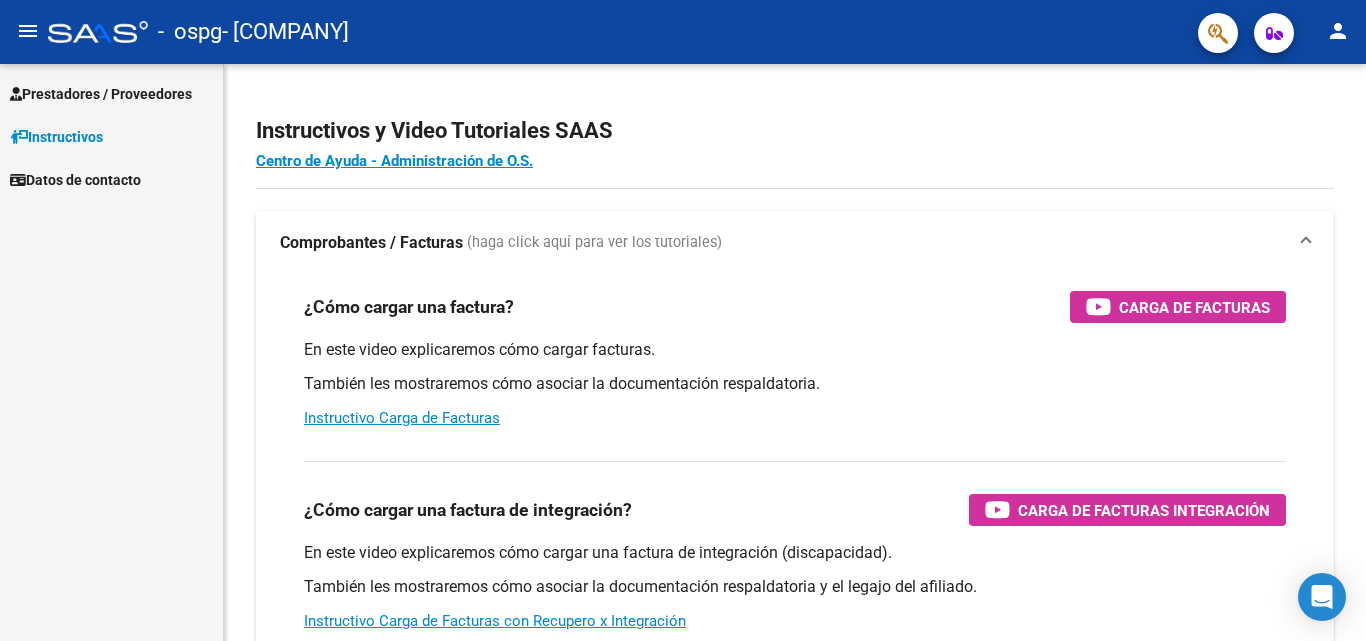scroll, scrollTop: 0, scrollLeft: 0, axis: both 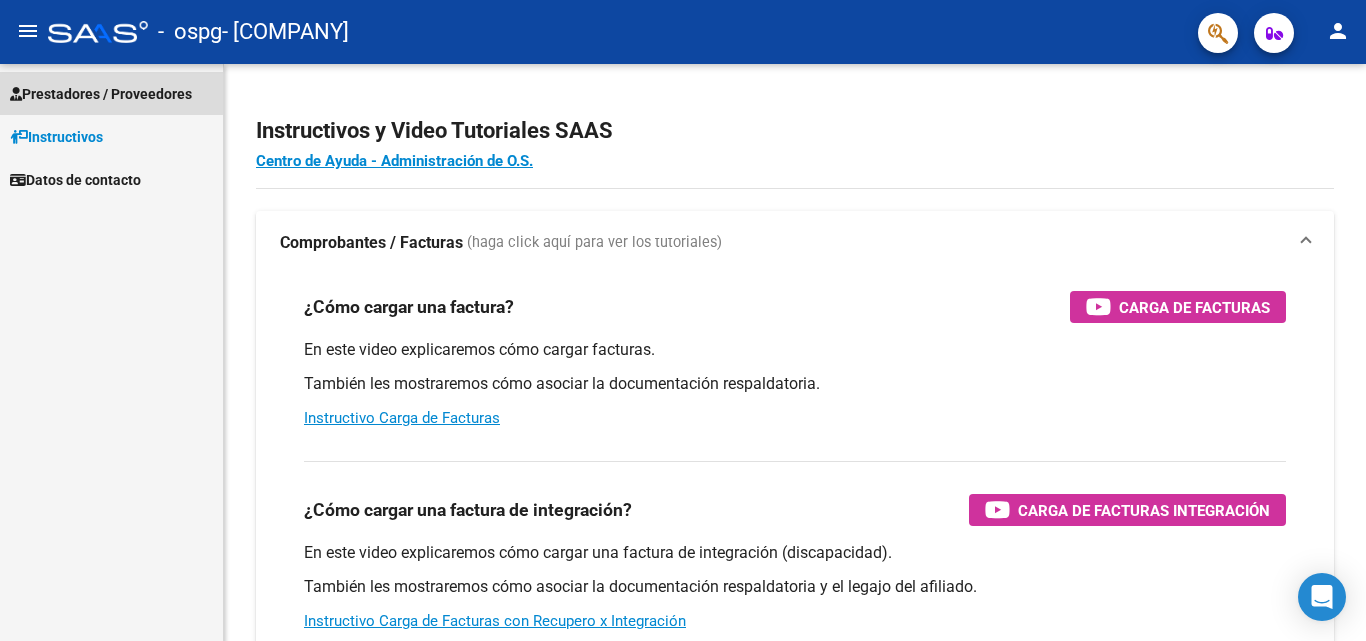 click on "Prestadores / Proveedores" at bounding box center [101, 94] 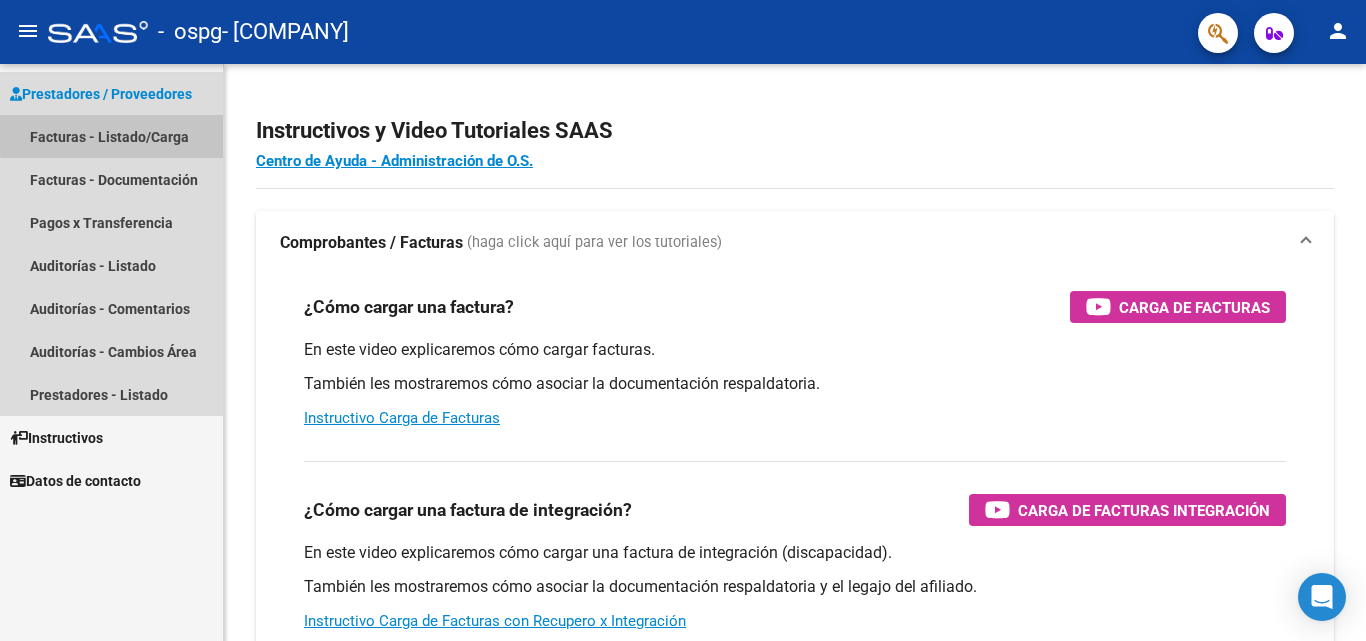 click on "Facturas - Listado/Carga" at bounding box center [111, 136] 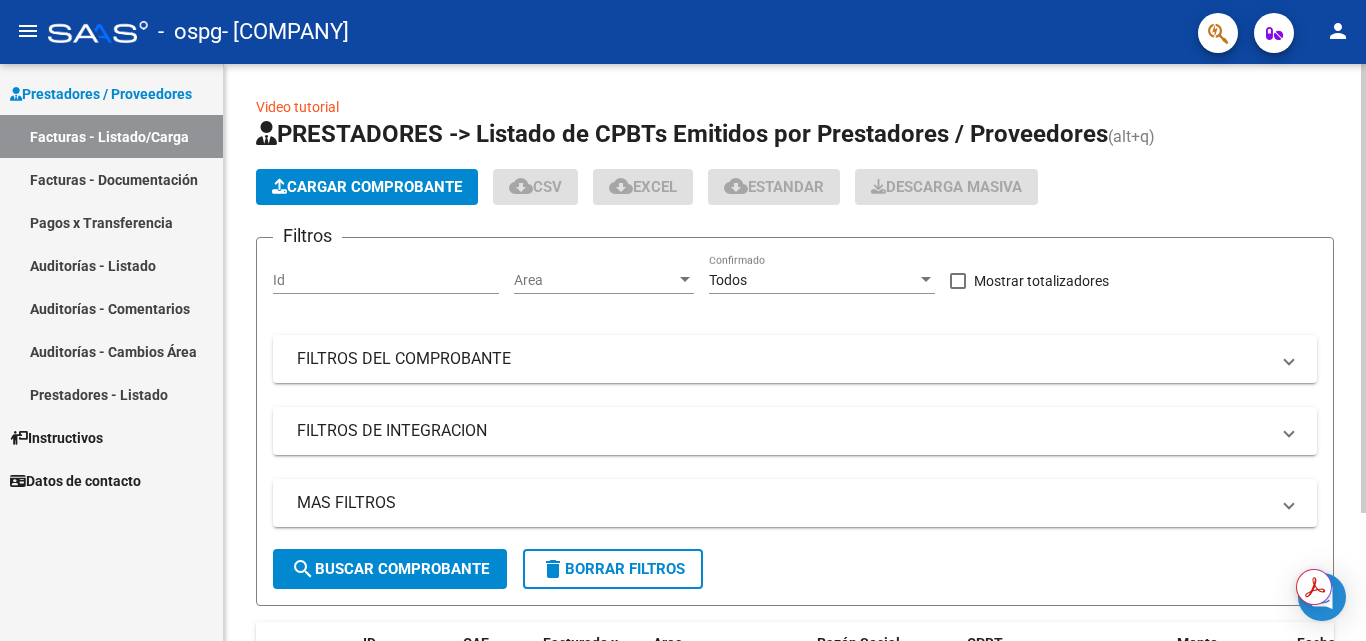 click on "PRESTADORES -> Listado de CPBTs Emitidos por Prestadores / Proveedores (alt+q)" 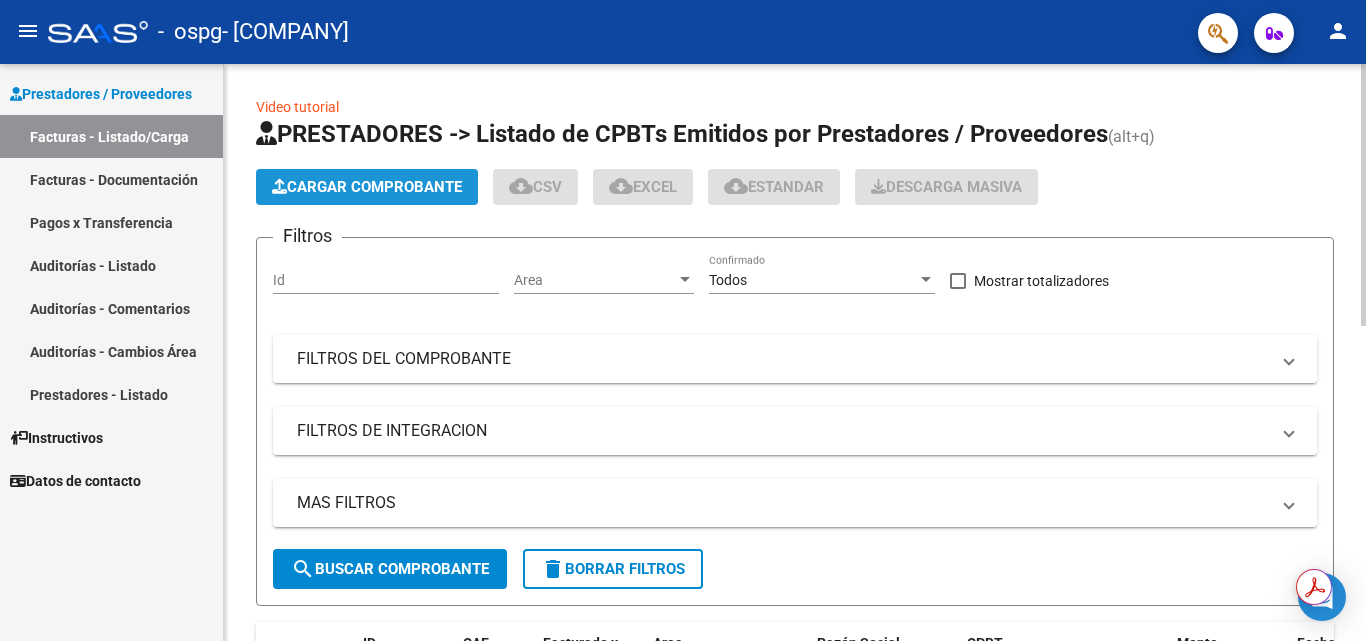 click on "Cargar Comprobante" 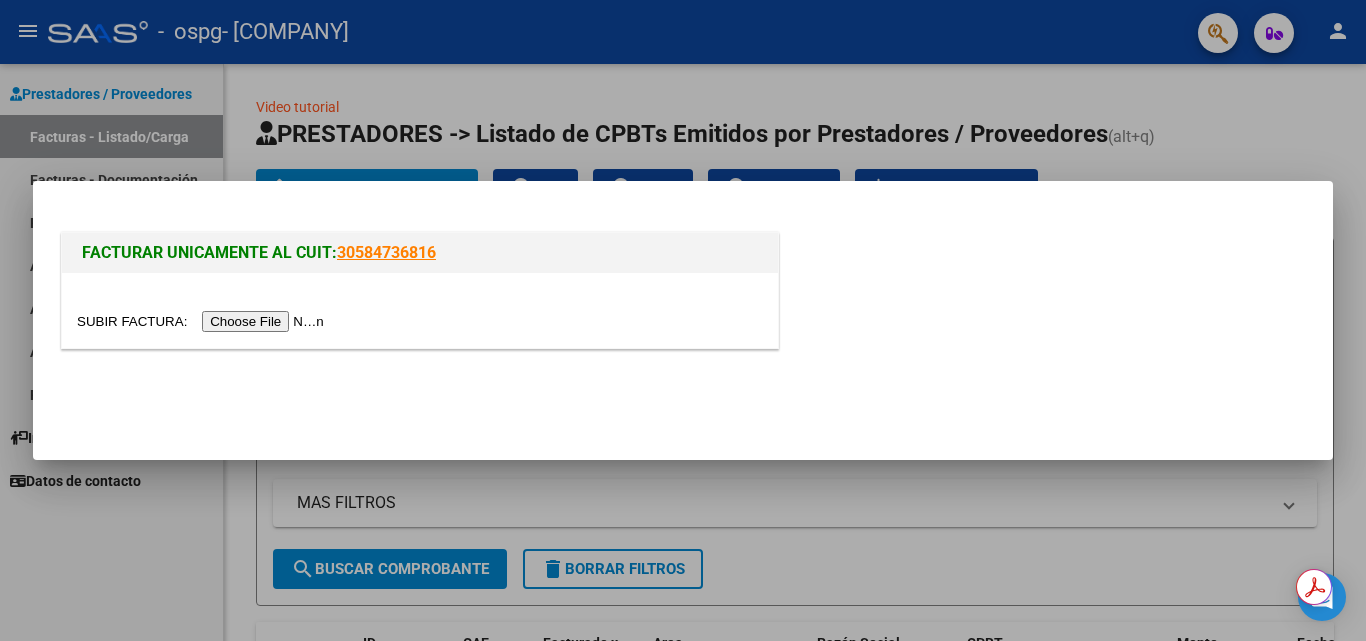 click at bounding box center [203, 321] 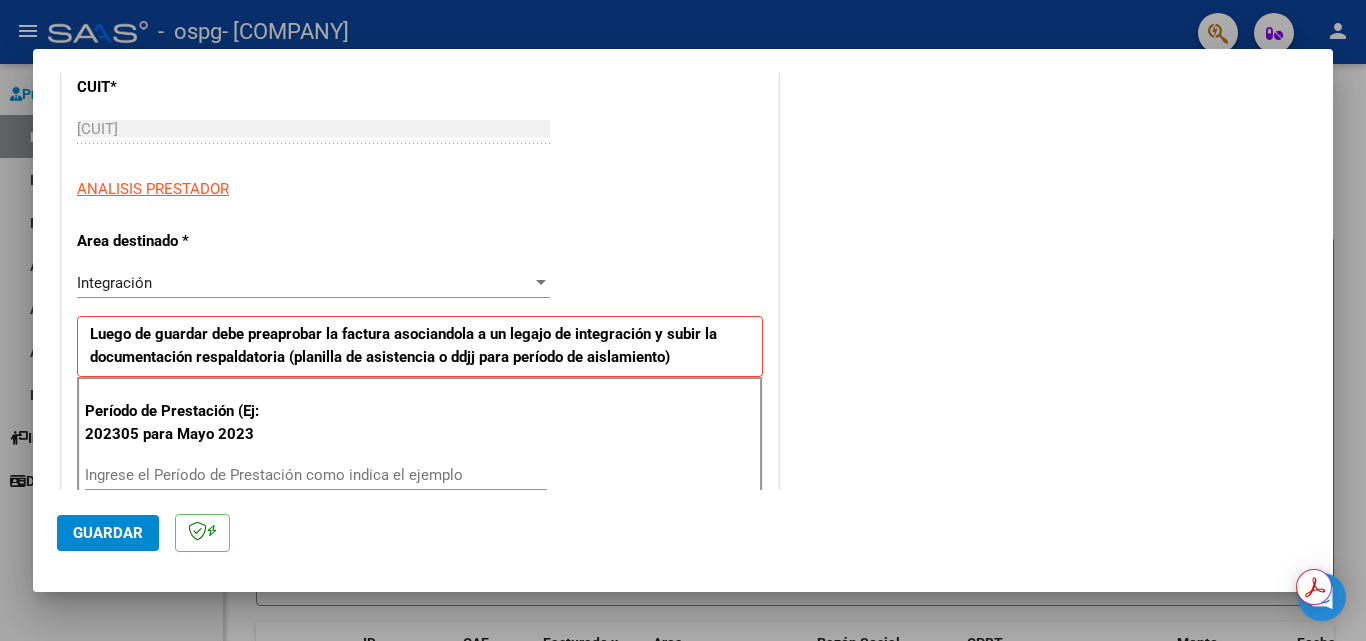 scroll, scrollTop: 300, scrollLeft: 0, axis: vertical 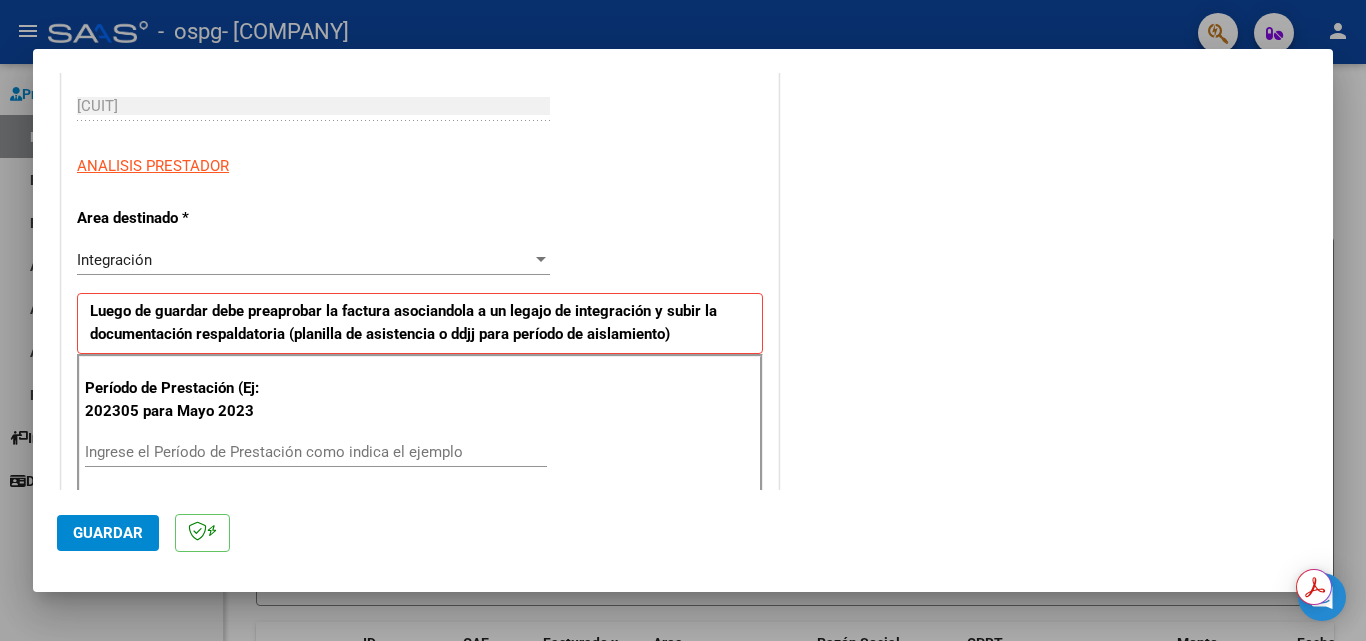 click on "Ingrese el Período de Prestación como indica el ejemplo" at bounding box center [316, 452] 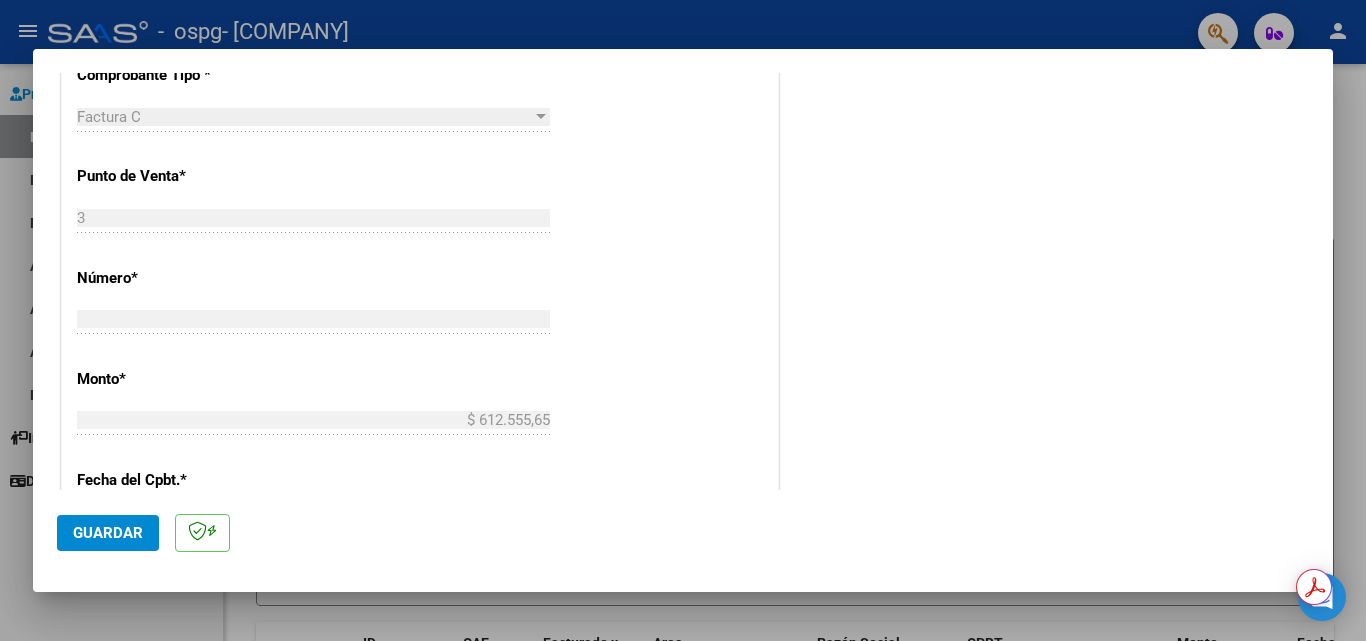 scroll, scrollTop: 800, scrollLeft: 0, axis: vertical 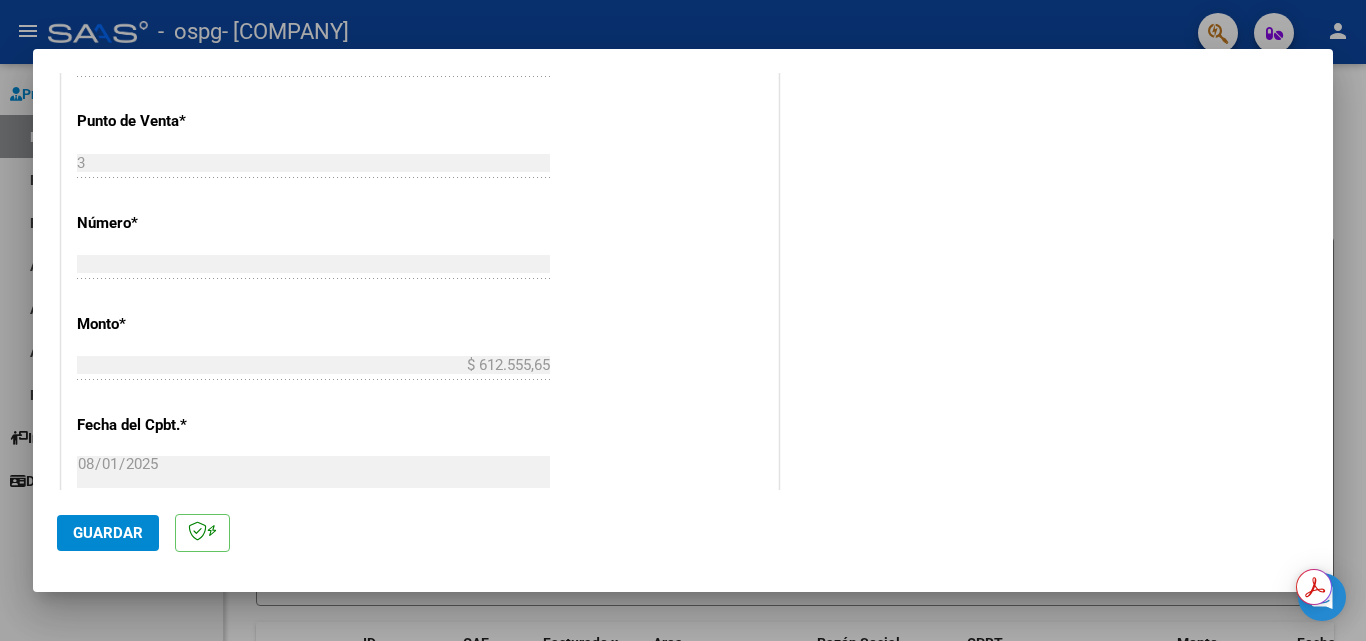 type on "202507" 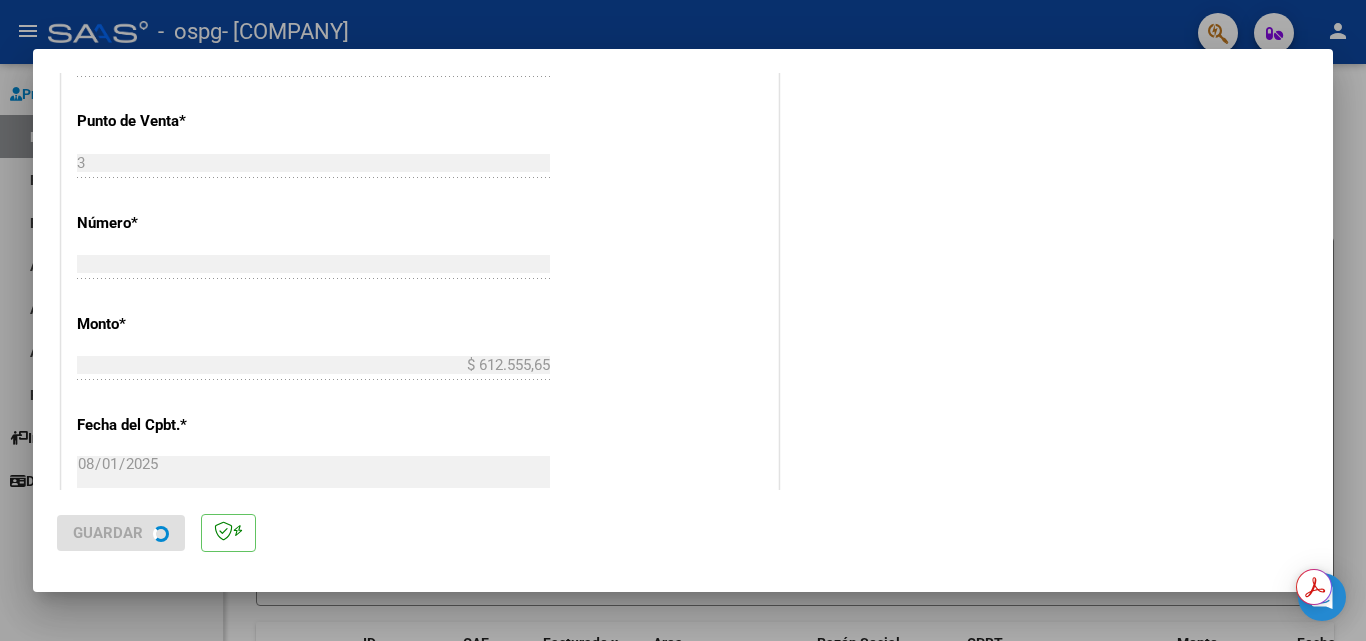 scroll, scrollTop: 0, scrollLeft: 0, axis: both 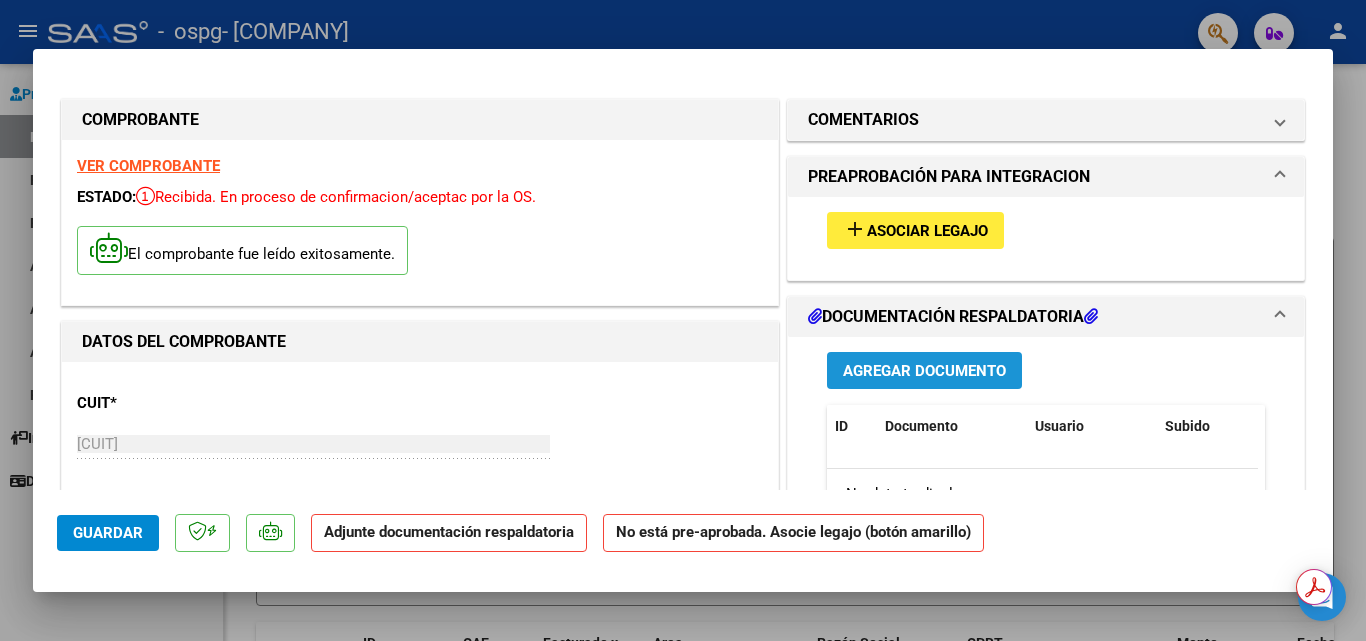 click on "Agregar Documento" at bounding box center (924, 371) 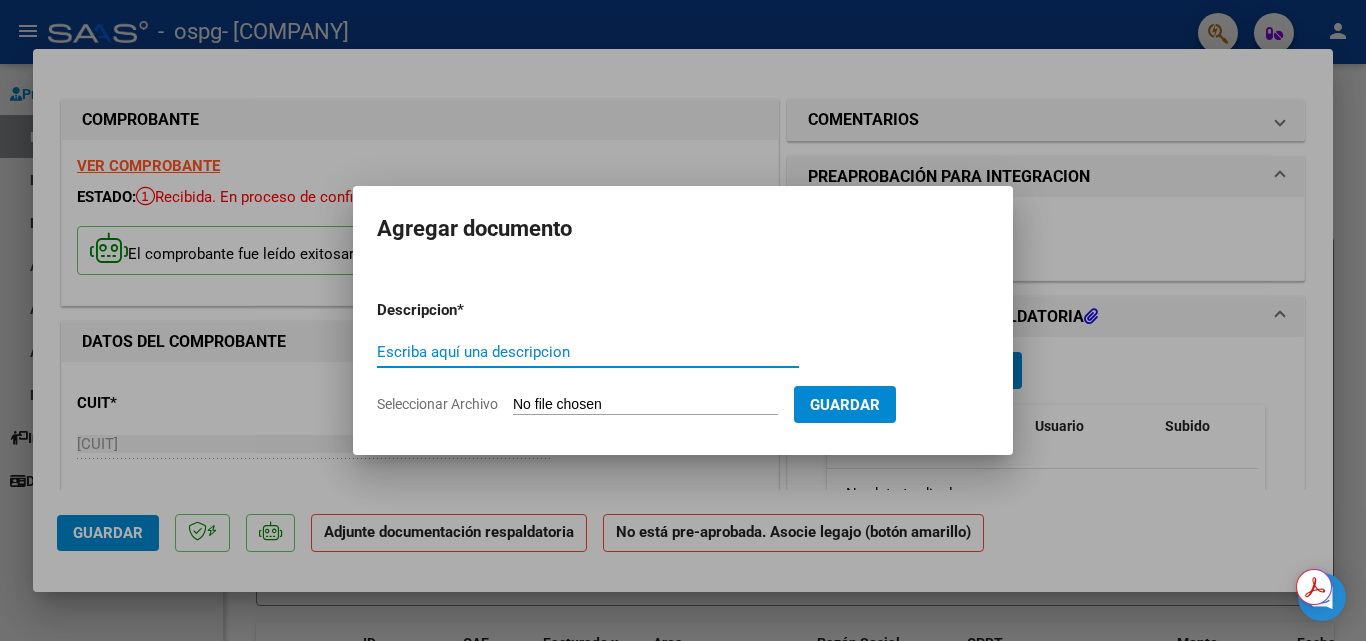 click on "Escriba aquí una descripcion" at bounding box center [588, 352] 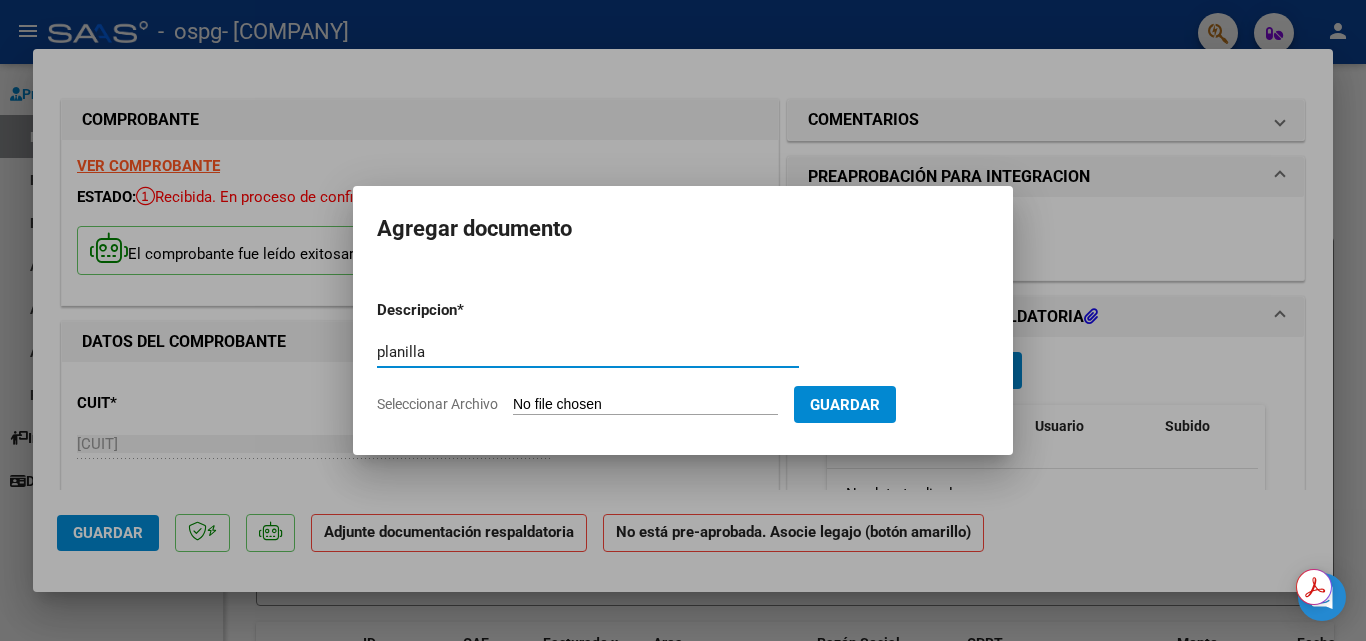 type on "planilla" 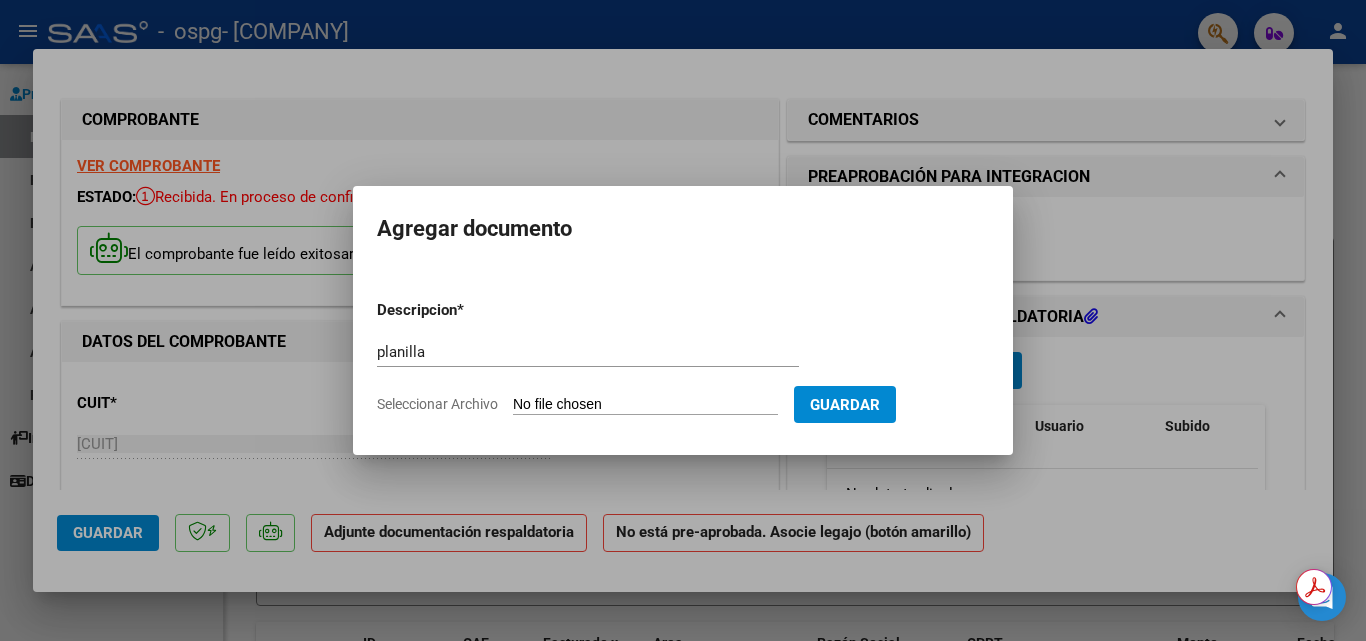 click on "Seleccionar Archivo" at bounding box center (645, 405) 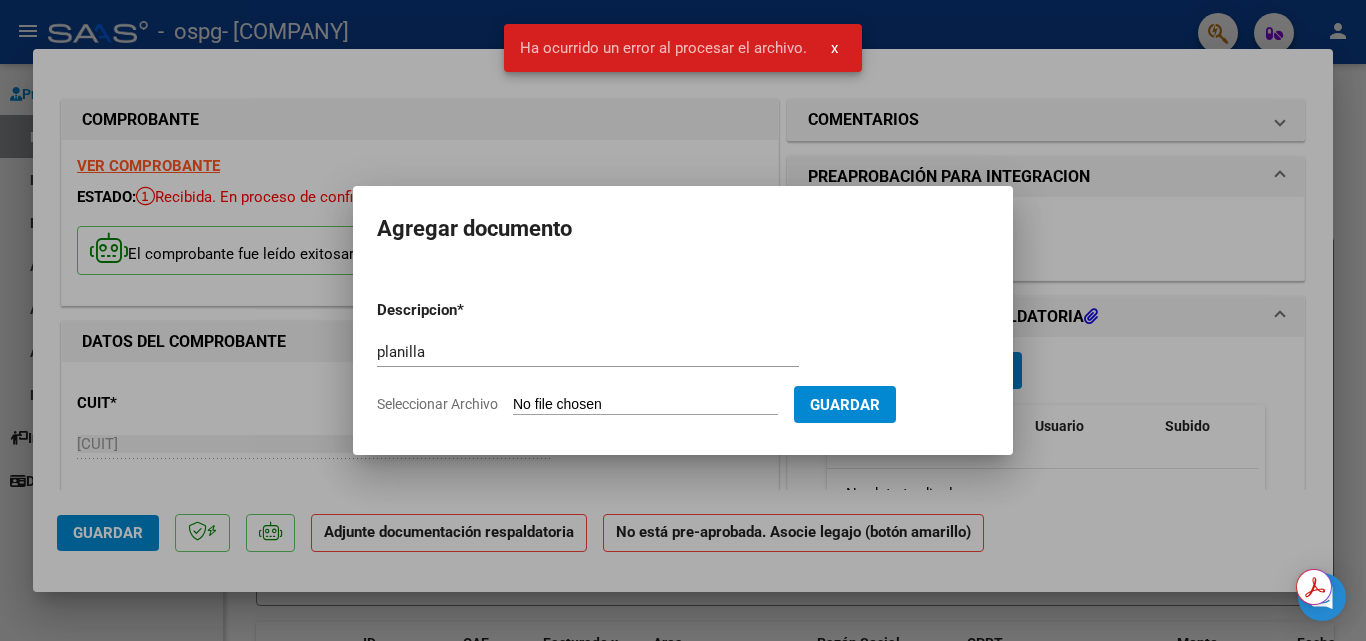 click on "Seleccionar Archivo" at bounding box center [645, 405] 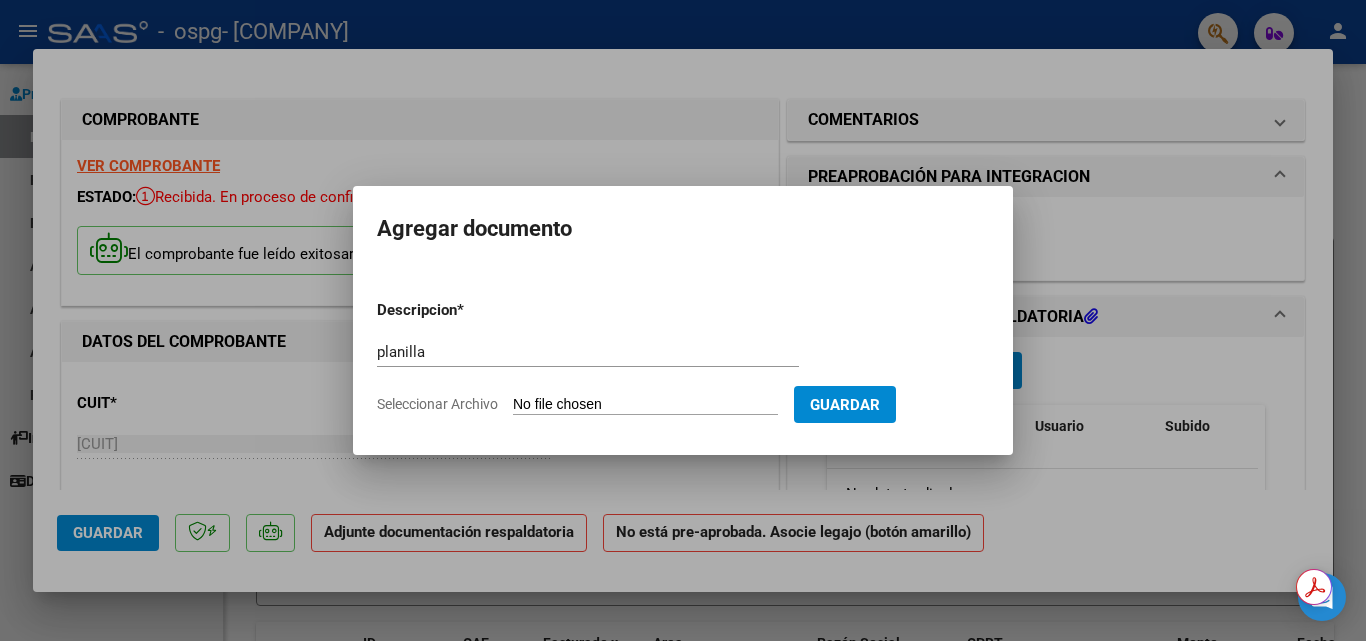type on "C:\fakepath\[TEXT].pdf" 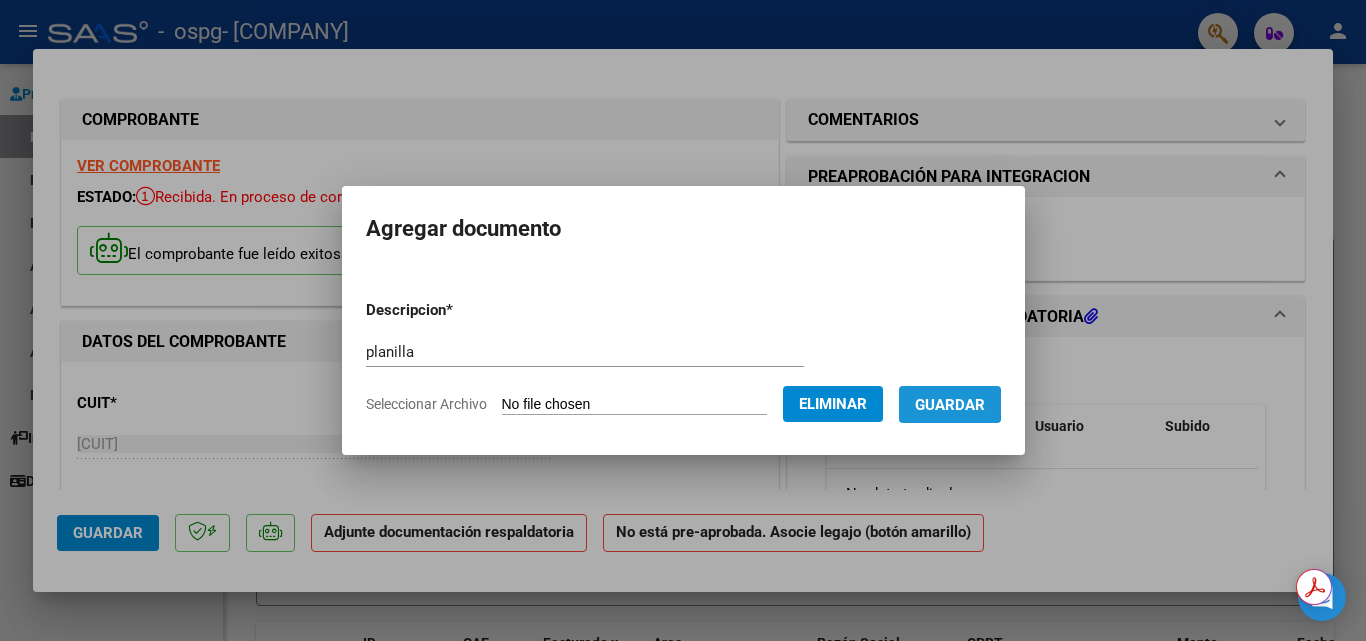 click on "Guardar" at bounding box center [950, 405] 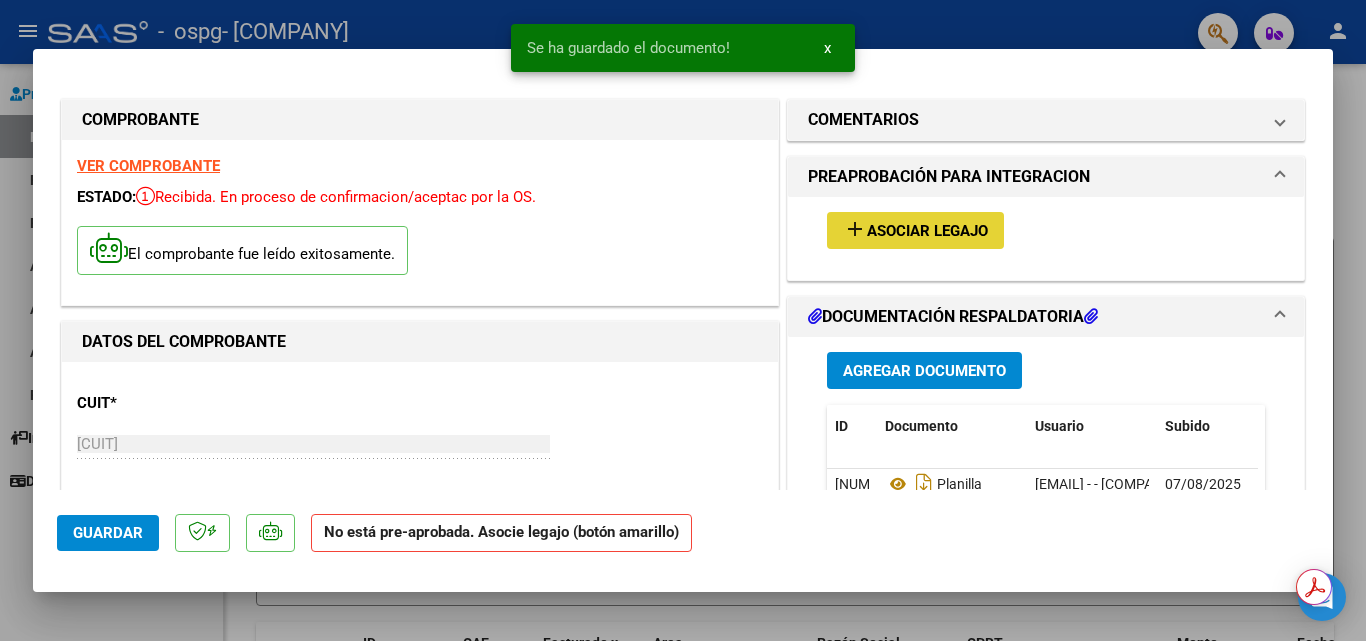 click on "Asociar Legajo" at bounding box center (927, 231) 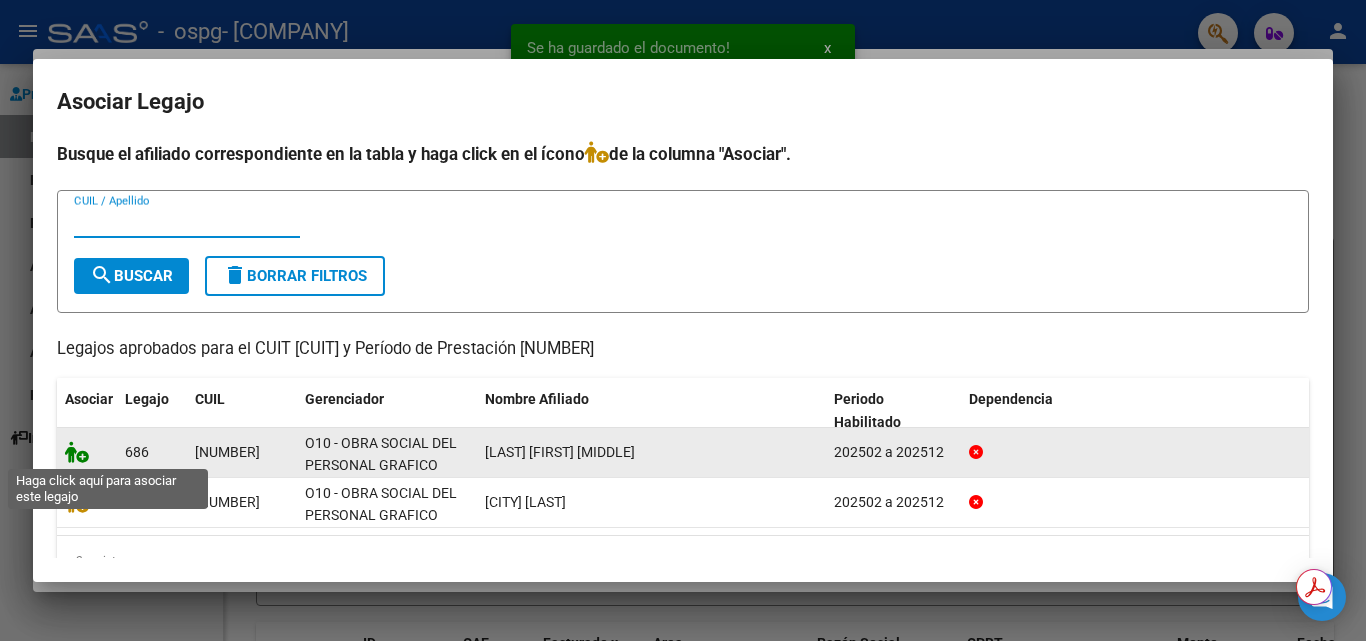 click 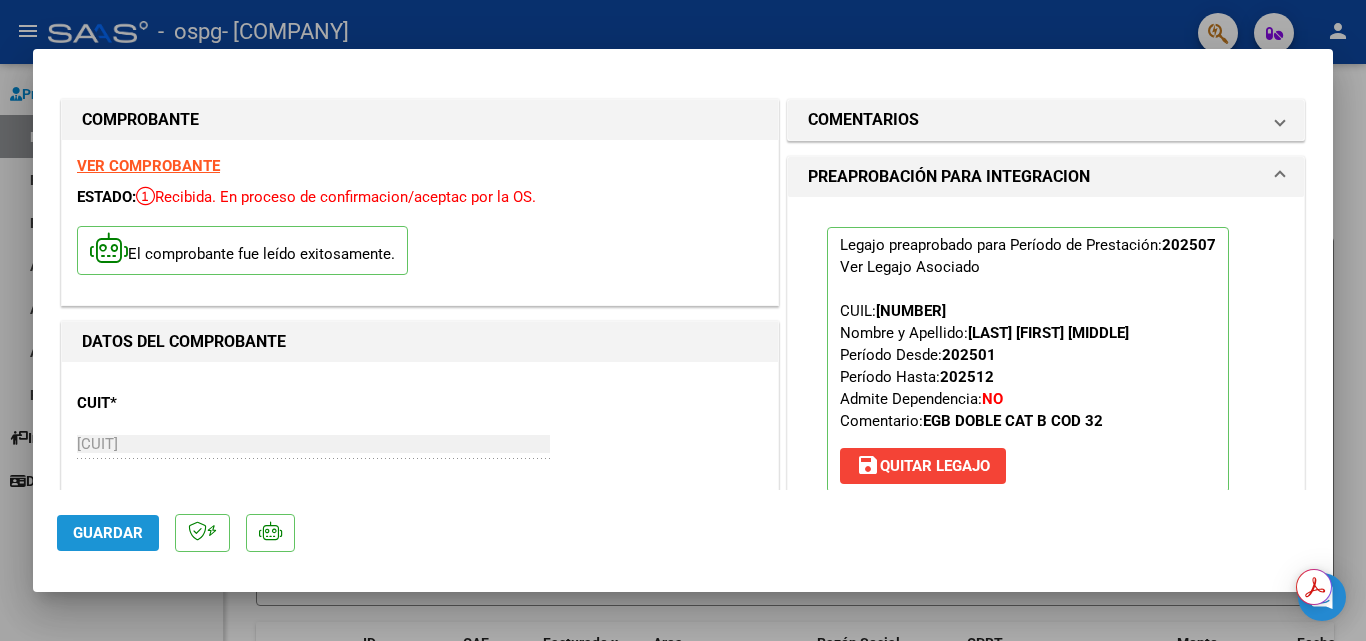 click on "Guardar" 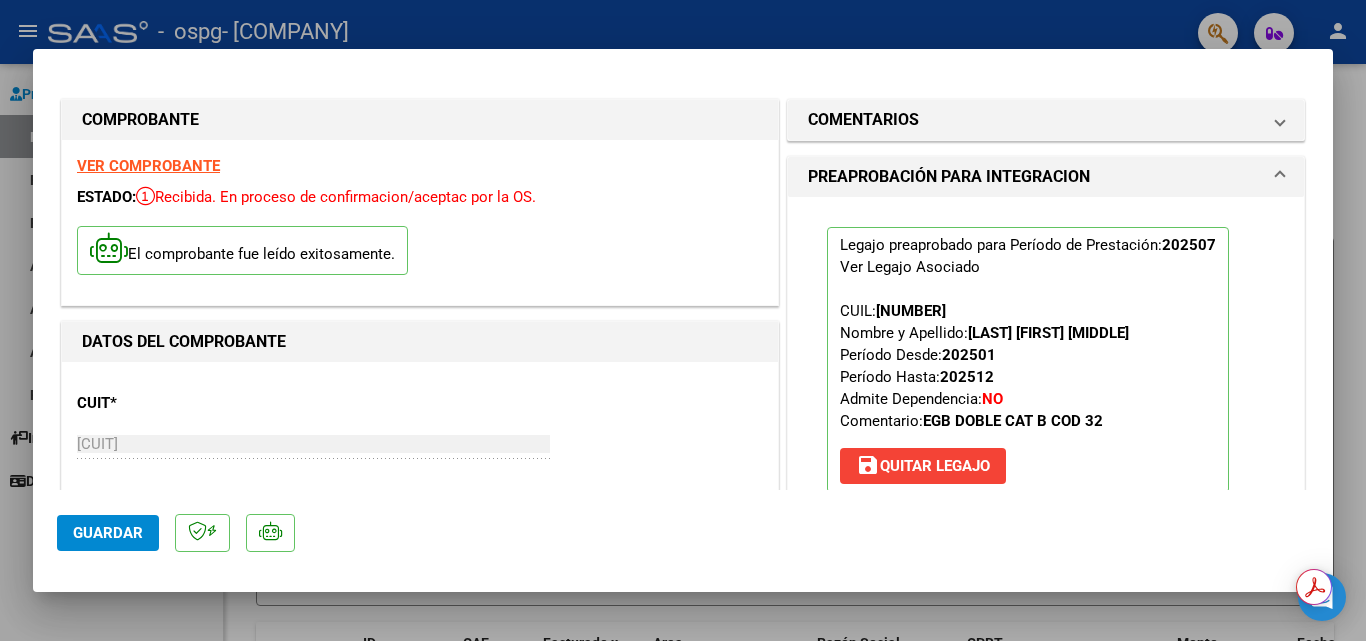 type 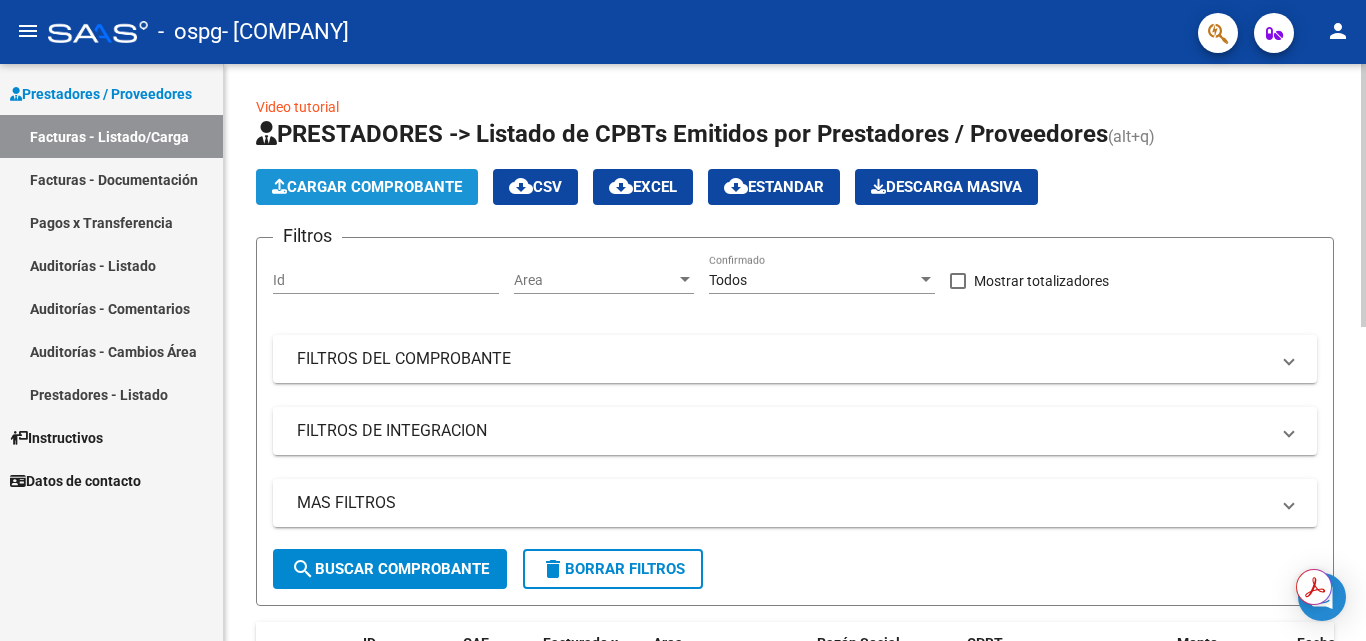 click on "Cargar Comprobante" 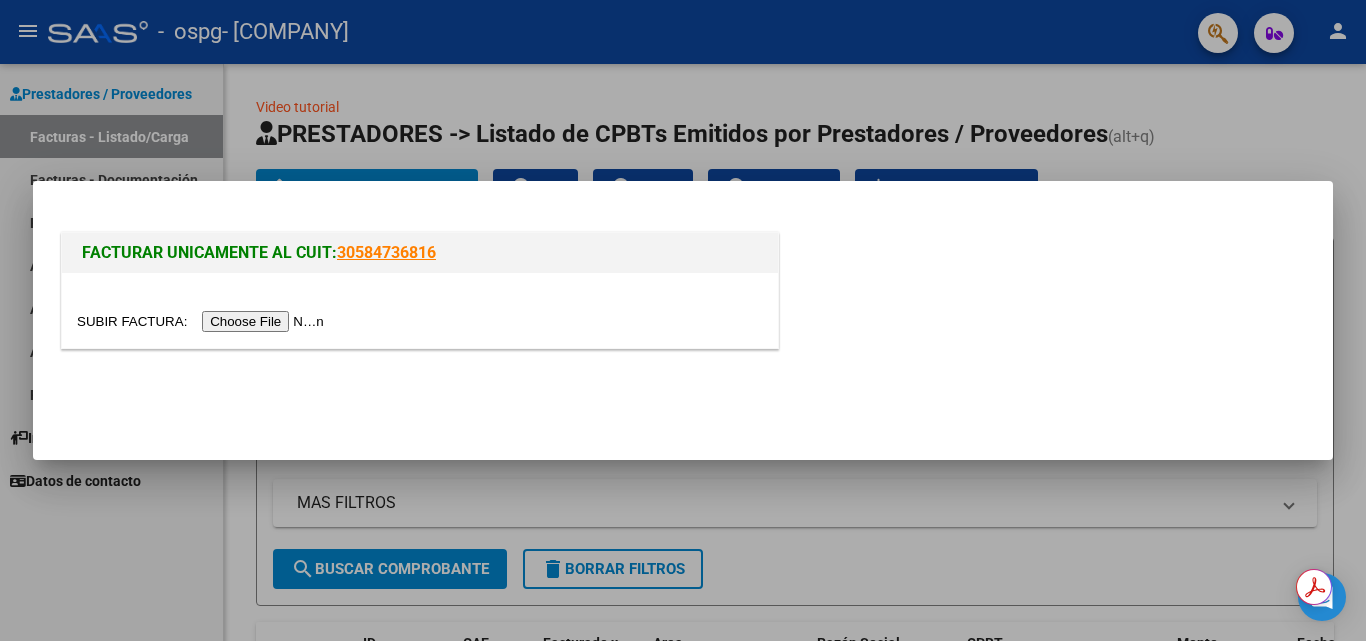 click at bounding box center [203, 321] 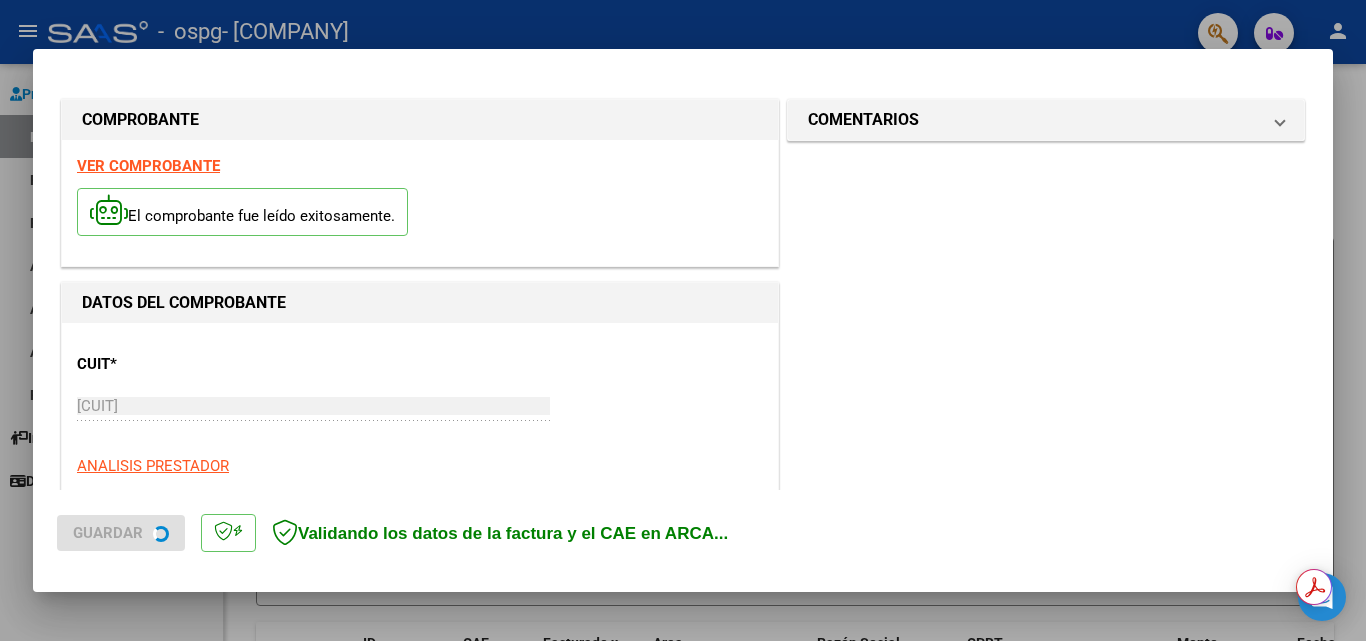 scroll, scrollTop: 300, scrollLeft: 0, axis: vertical 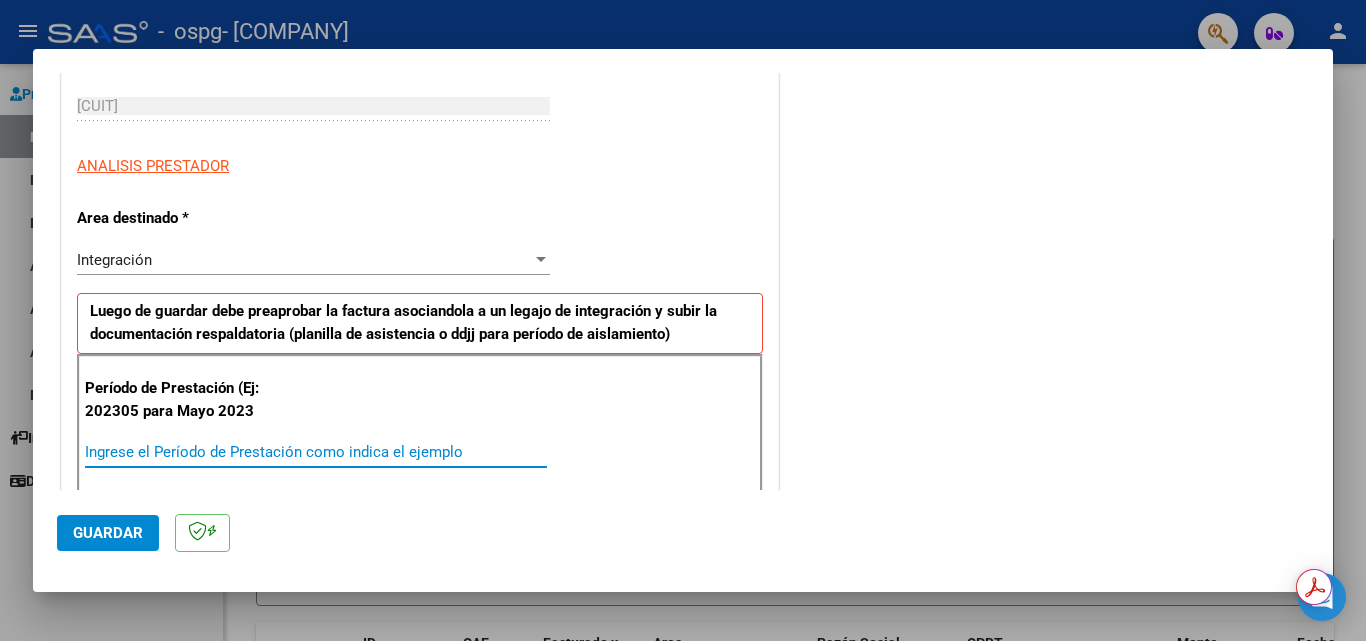 click on "Ingrese el Período de Prestación como indica el ejemplo" at bounding box center [316, 452] 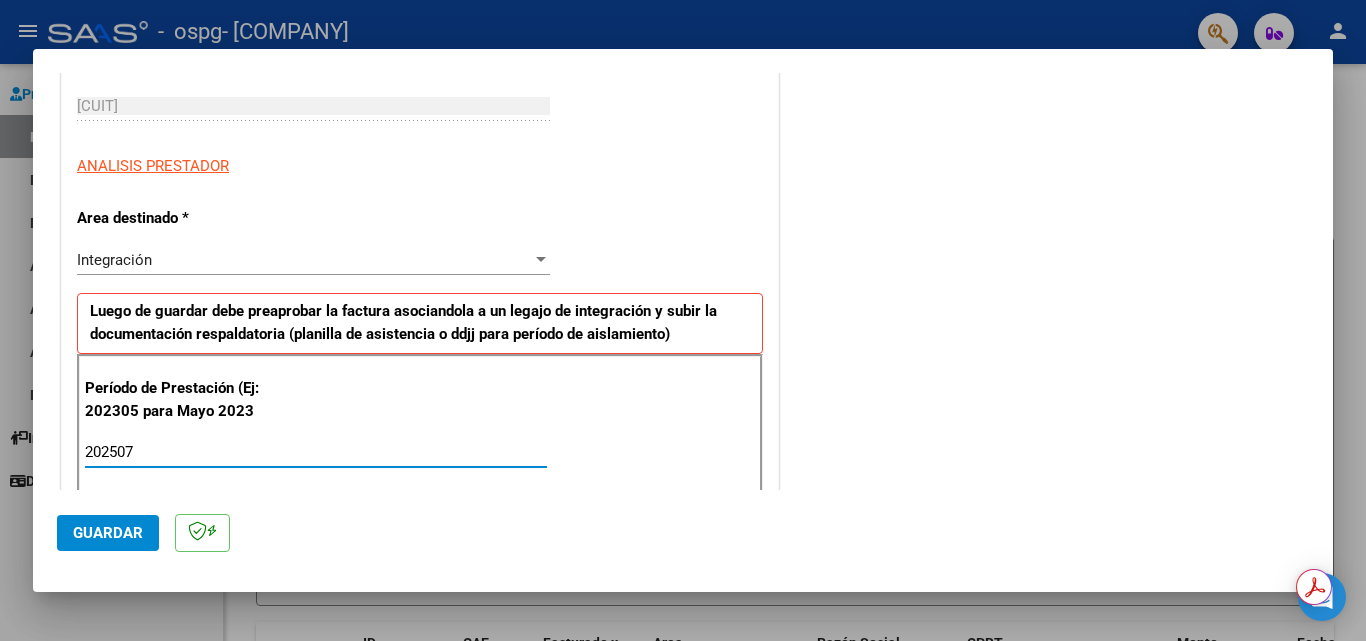 scroll, scrollTop: 500, scrollLeft: 0, axis: vertical 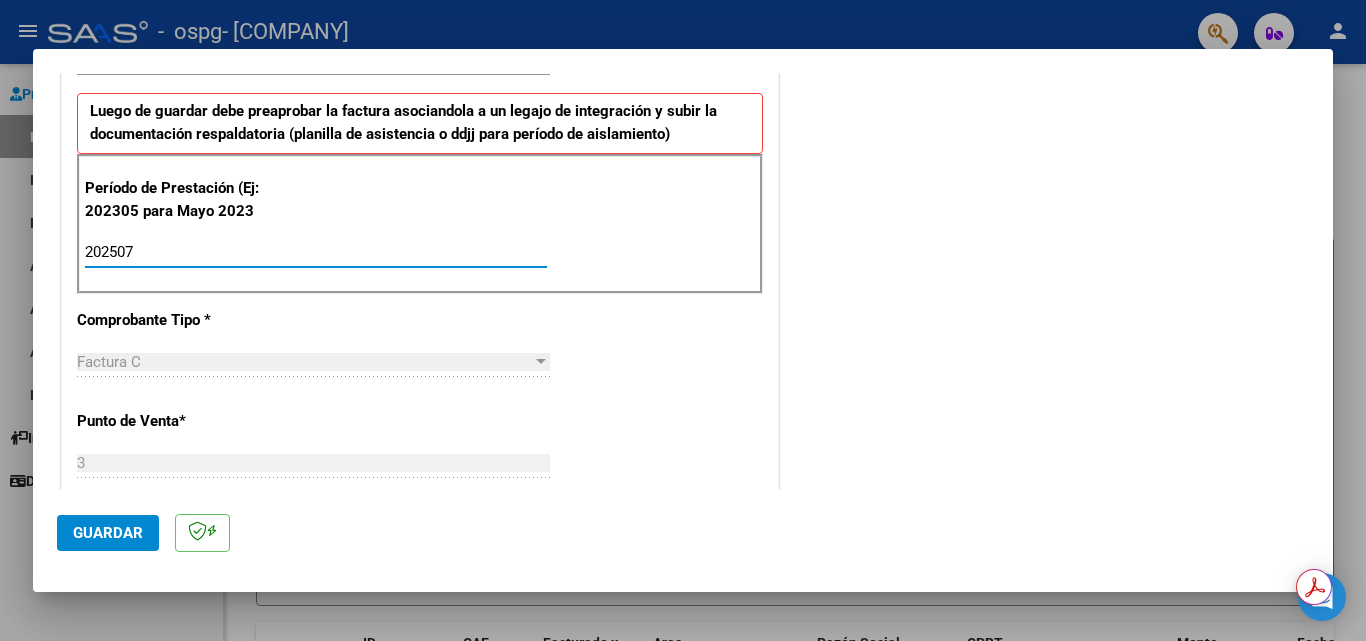 type on "202507" 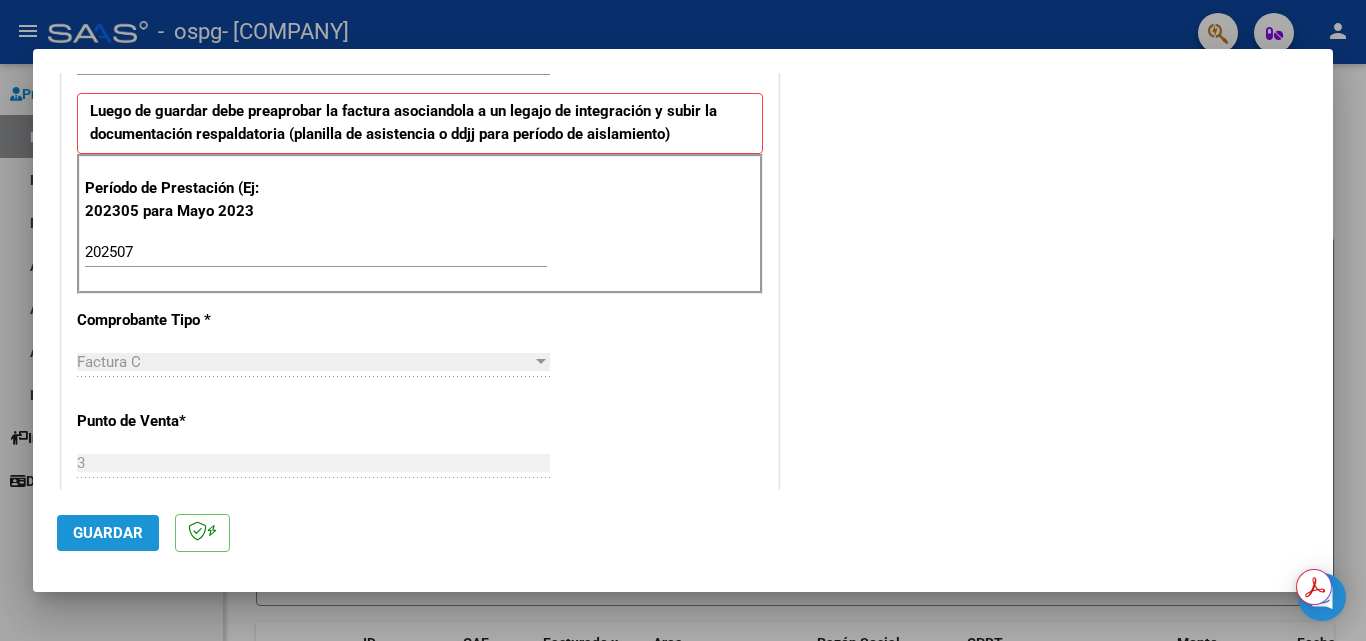 click on "Guardar" 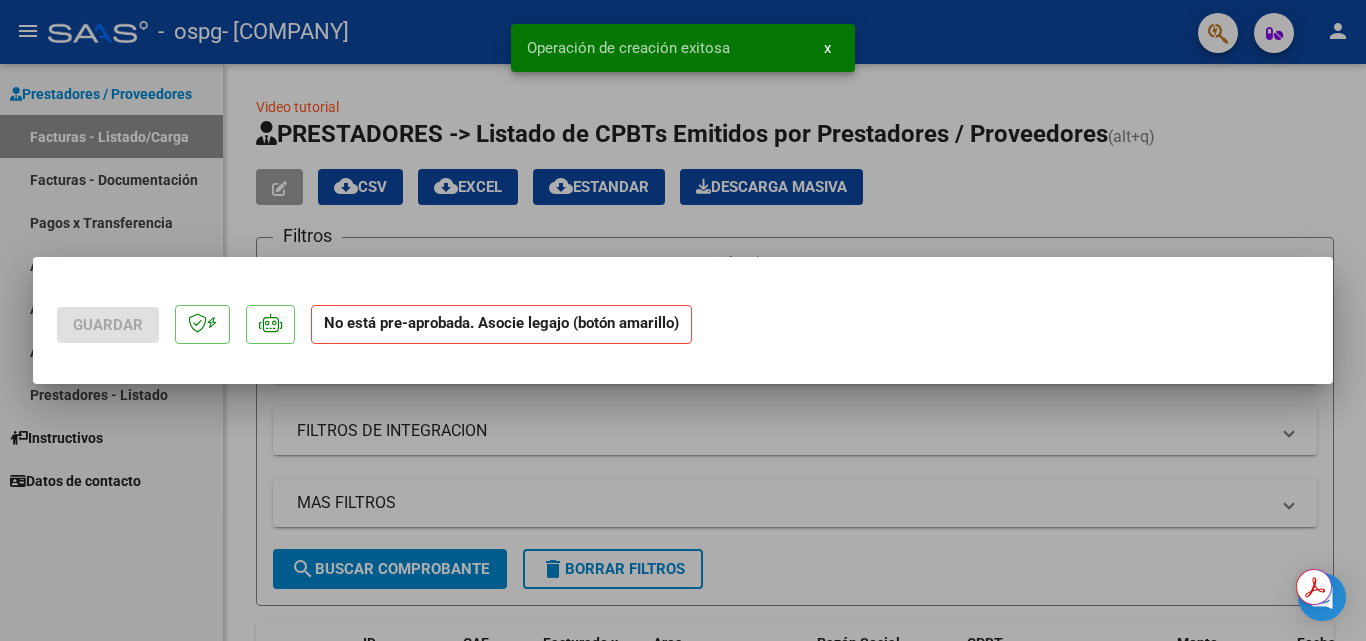 scroll, scrollTop: 0, scrollLeft: 0, axis: both 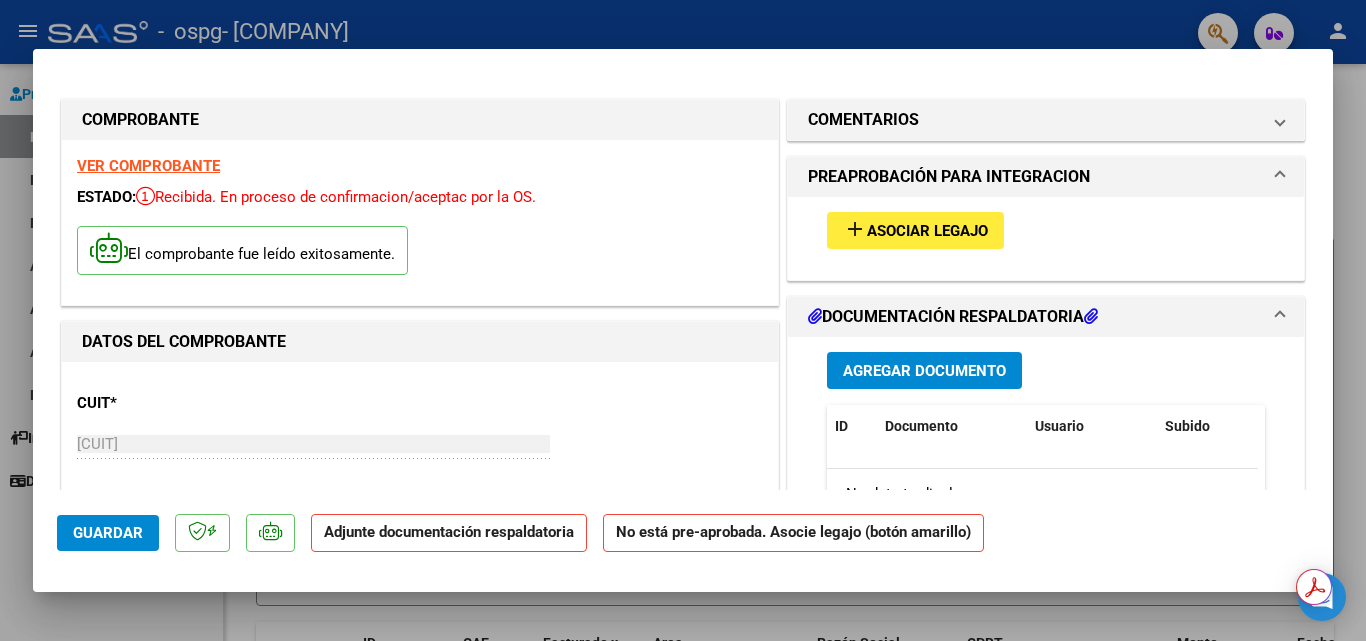 click on "Agregar Documento" at bounding box center [924, 371] 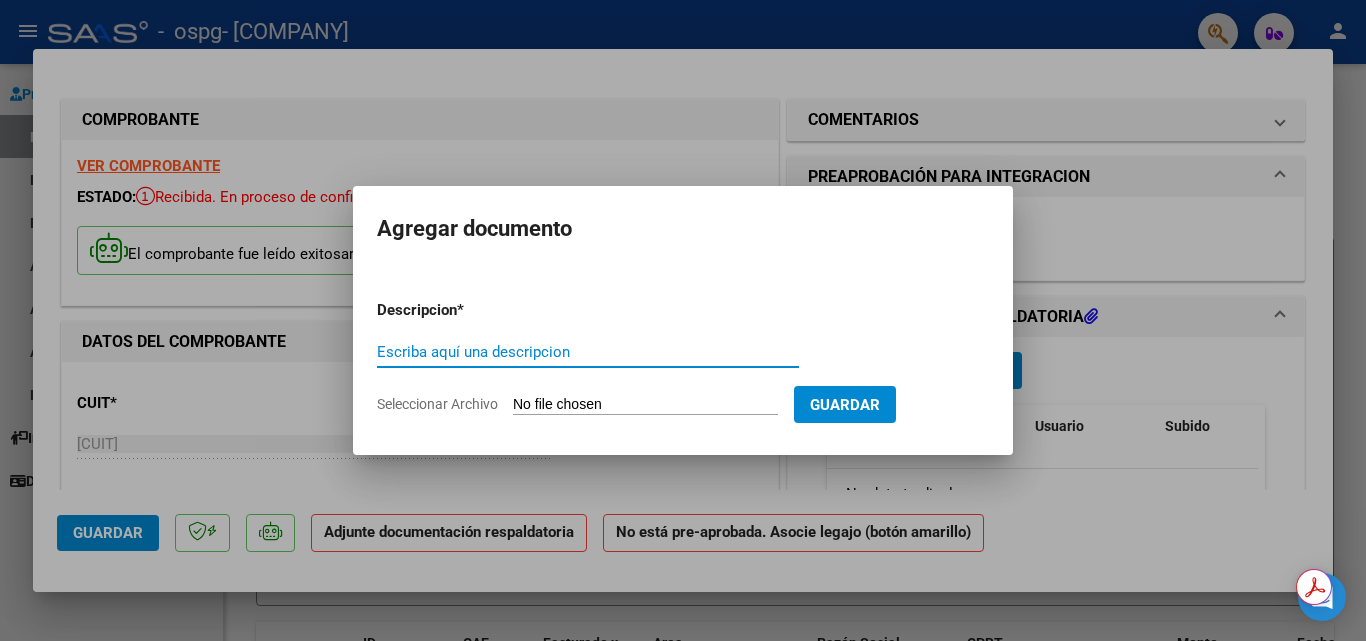 click on "Escriba aquí una descripcion" at bounding box center (588, 352) 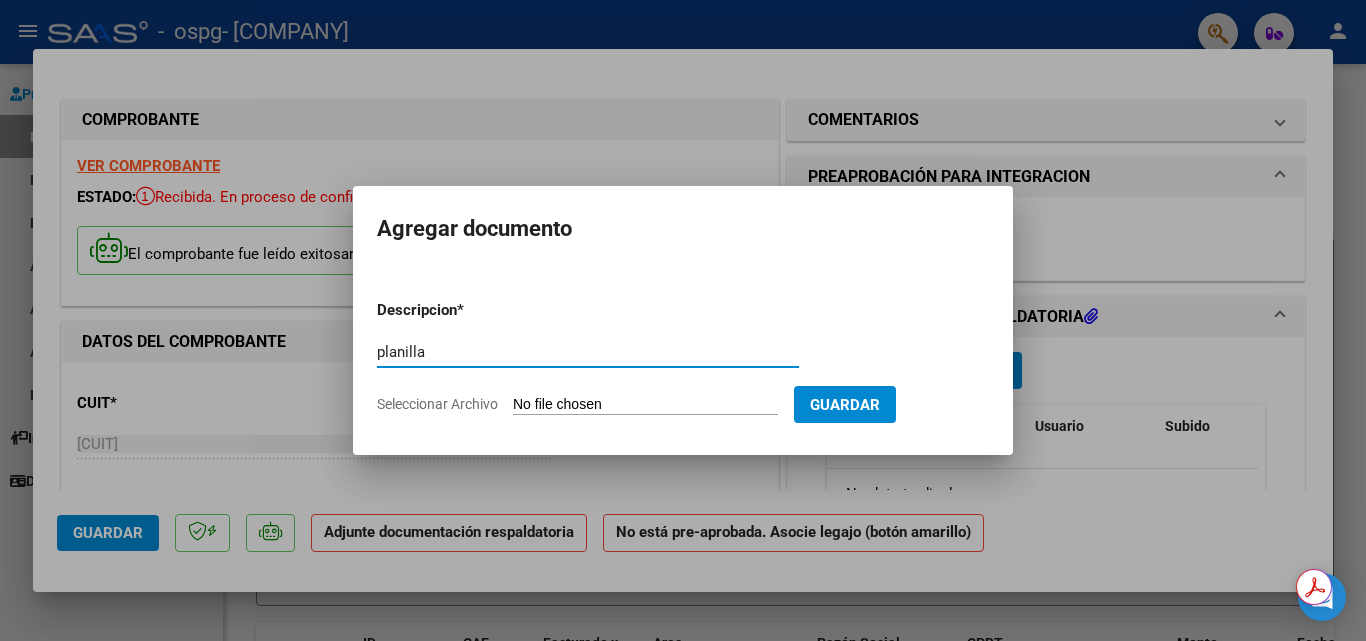 type on "planilla" 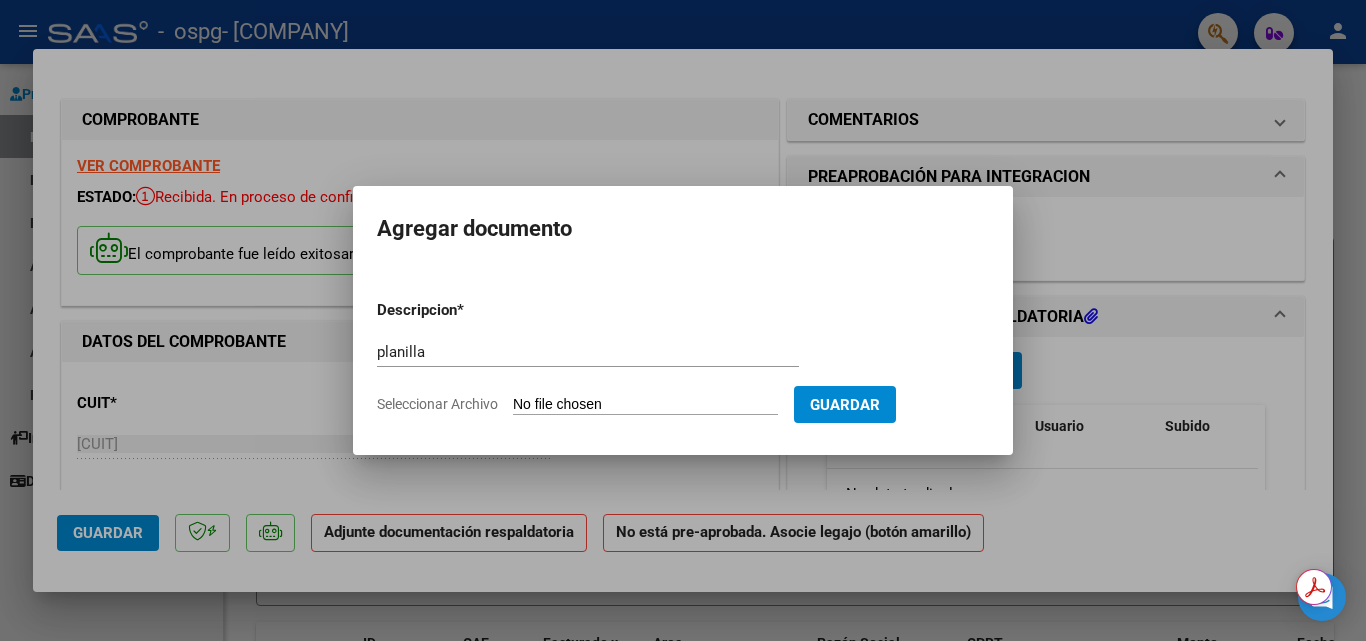 click on "Seleccionar Archivo" at bounding box center [645, 405] 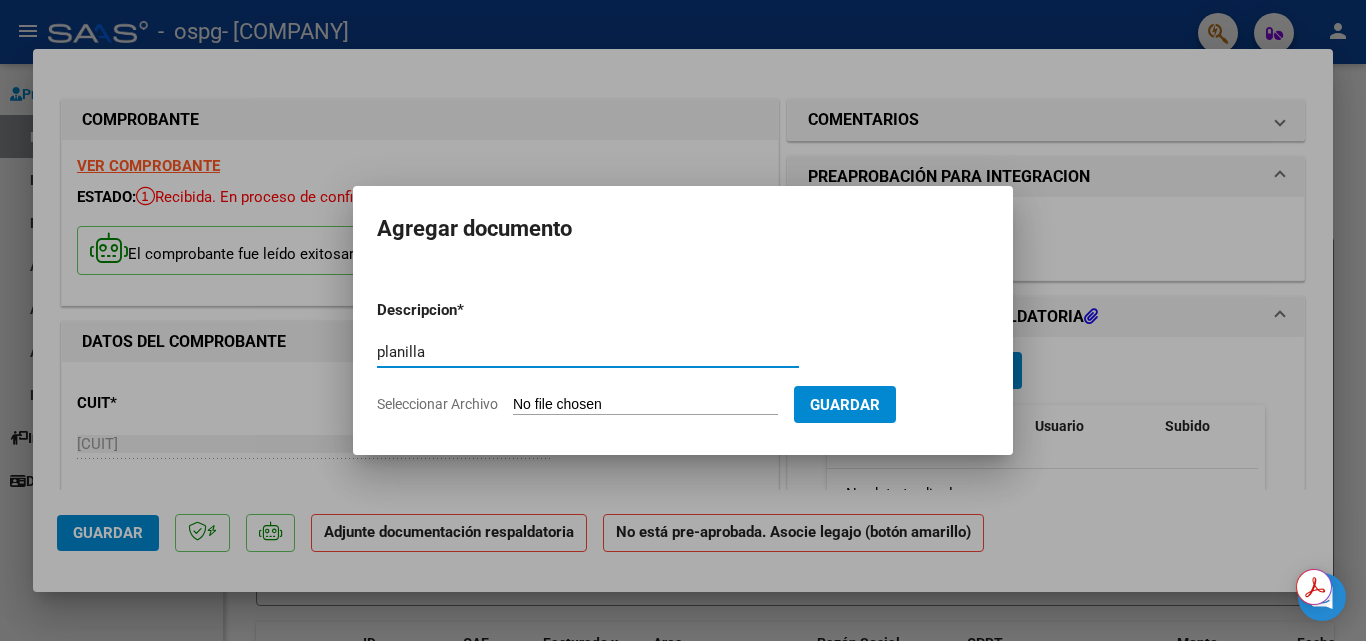 click on "Seleccionar Archivo" at bounding box center (645, 405) 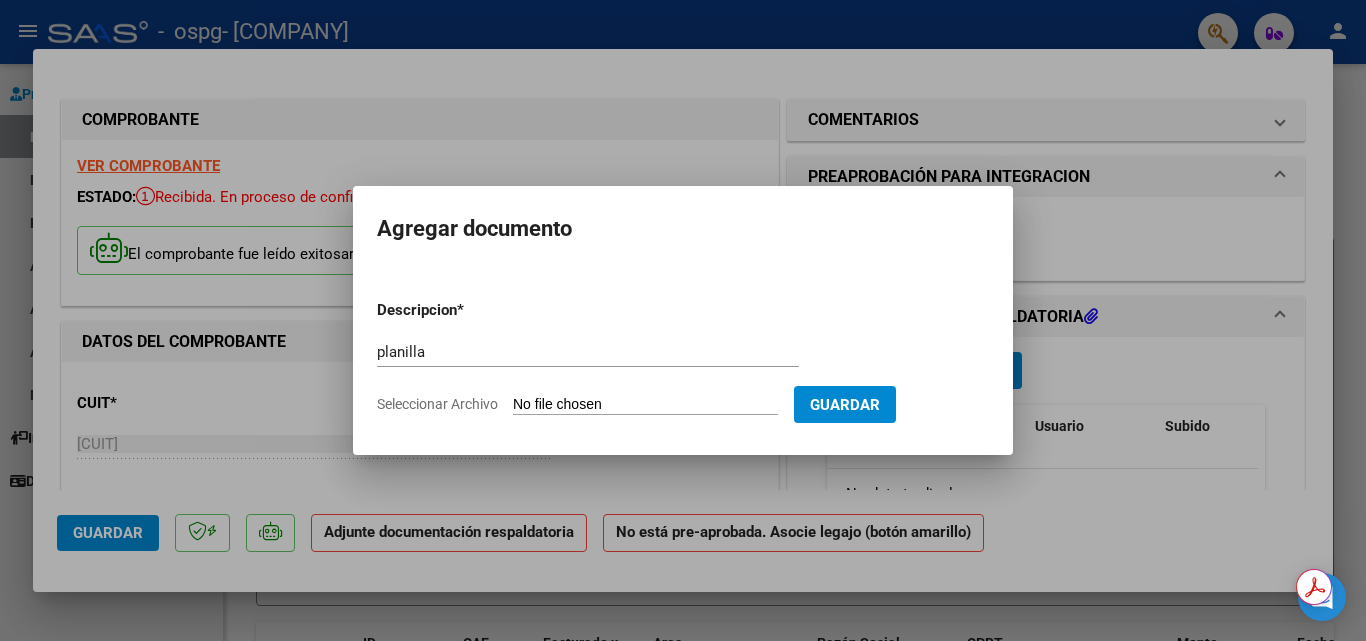 type on "C:\fakepath\JULIO.pdf" 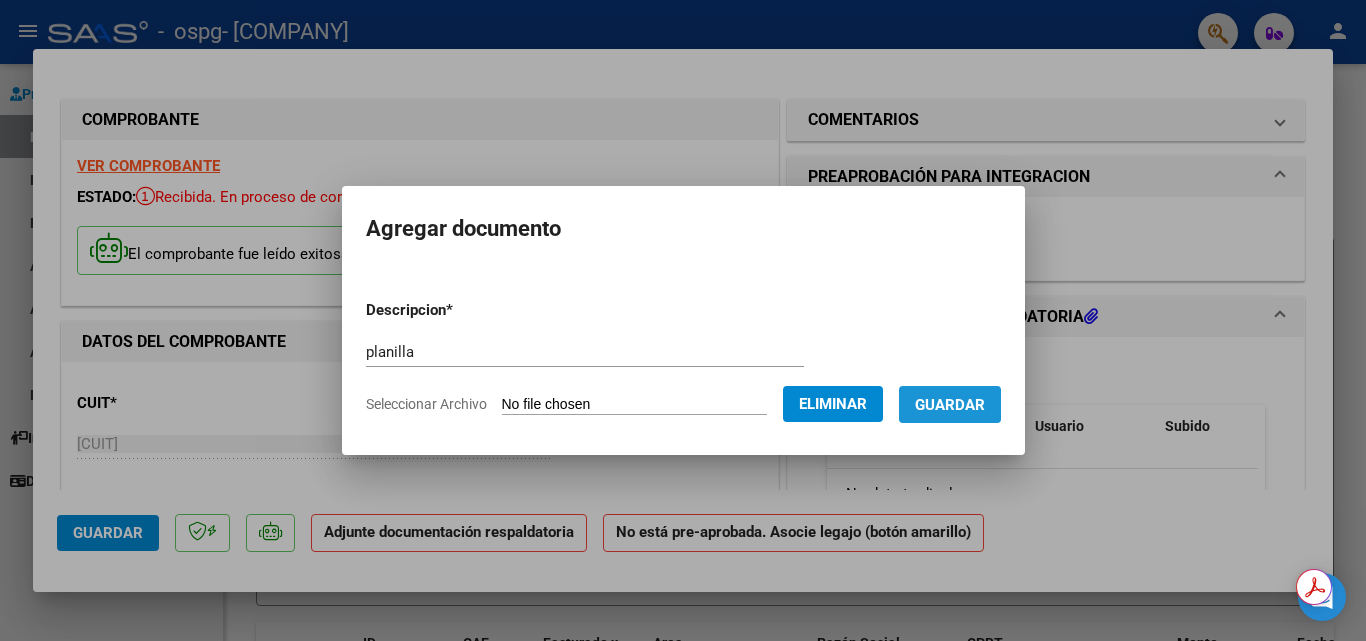 click on "Guardar" at bounding box center [950, 405] 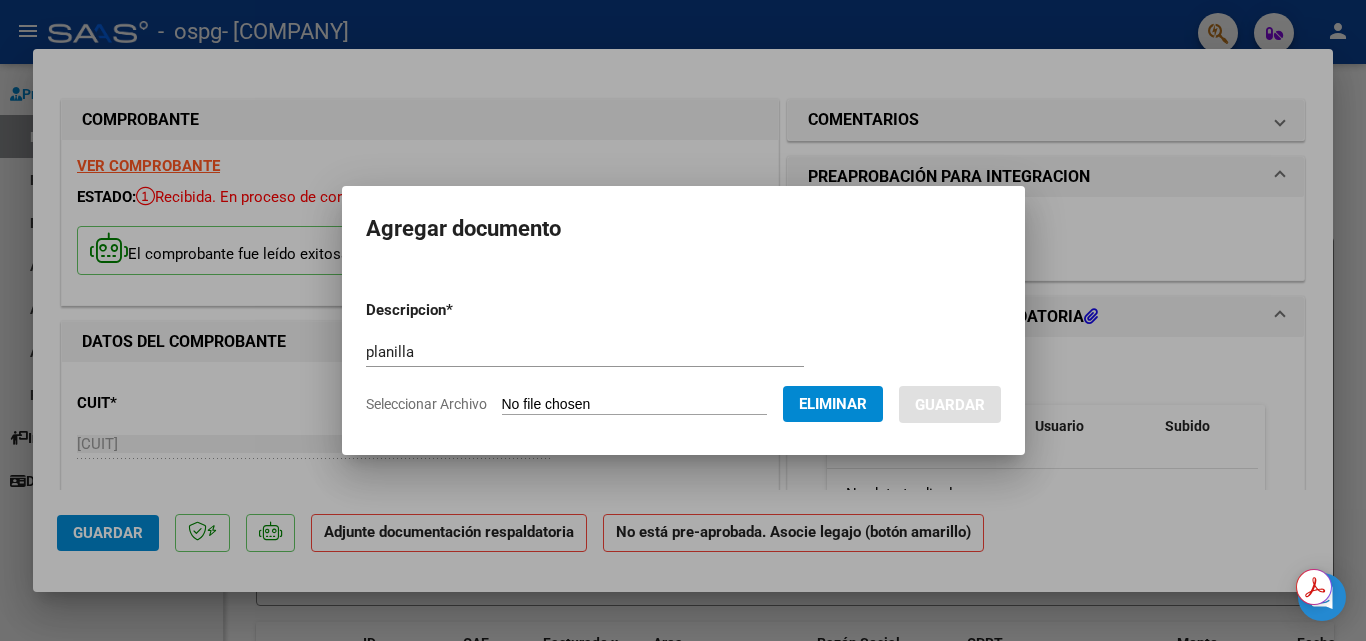 click on "planilla Escriba aquí una descripcion" at bounding box center [585, 352] 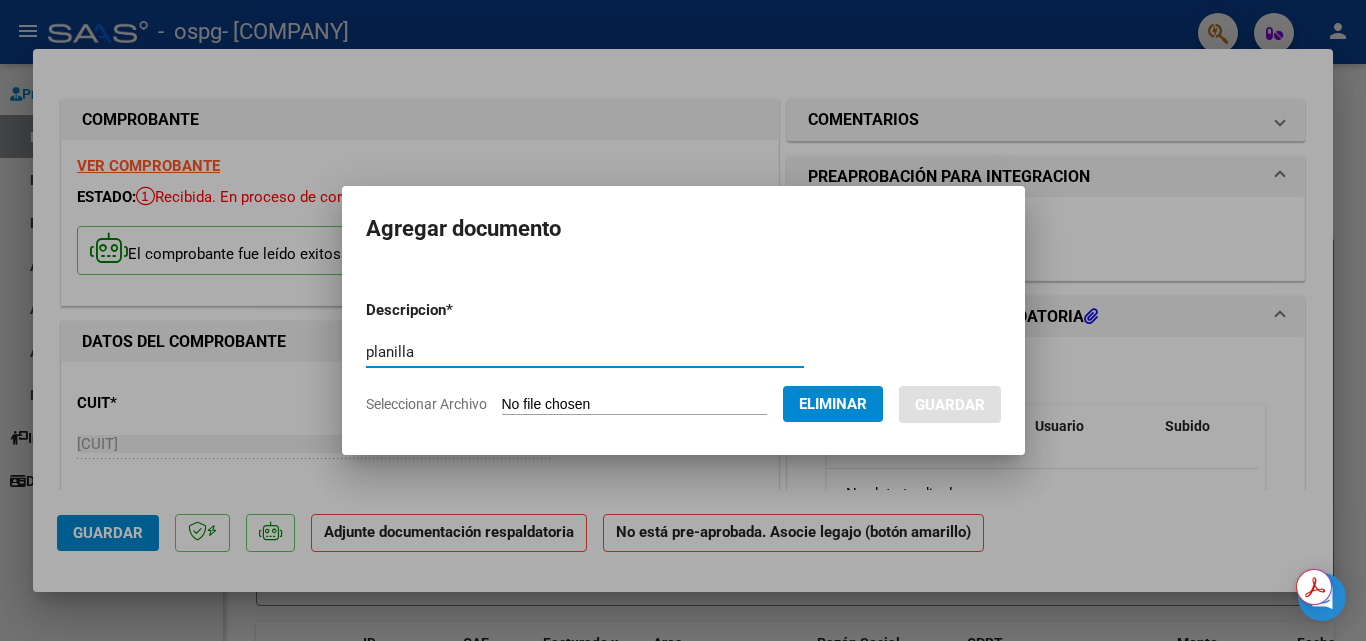 click on "planilla" at bounding box center (585, 352) 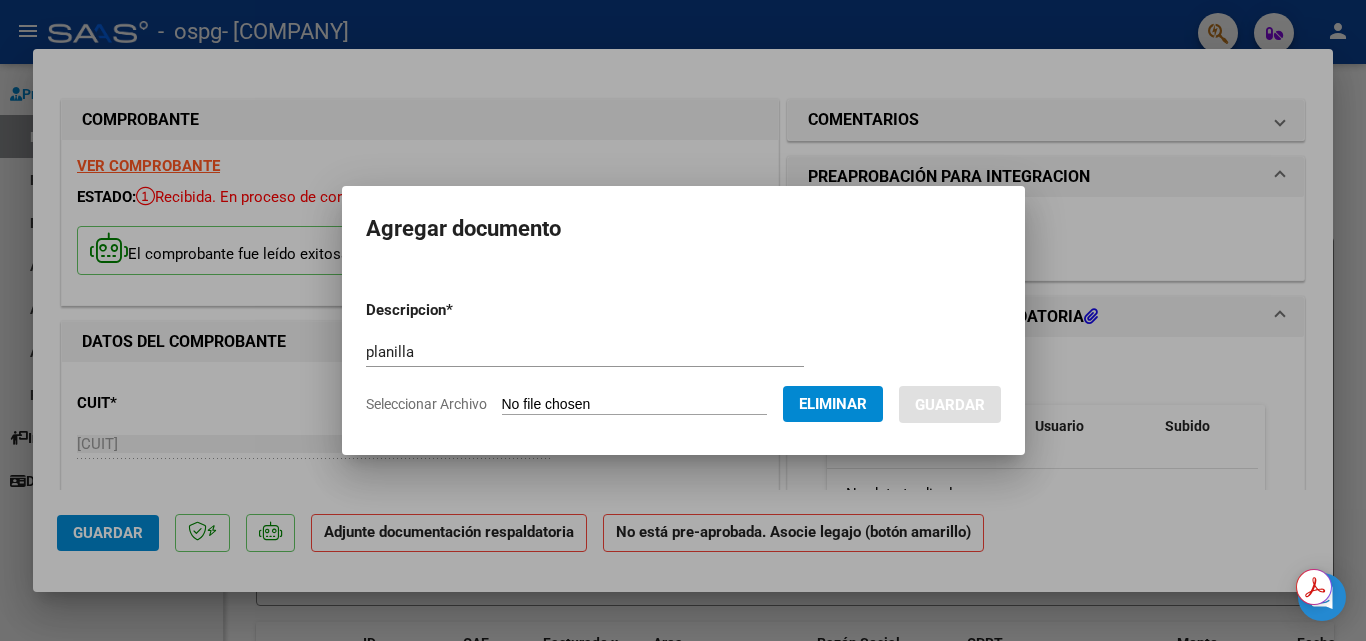 click at bounding box center (683, 320) 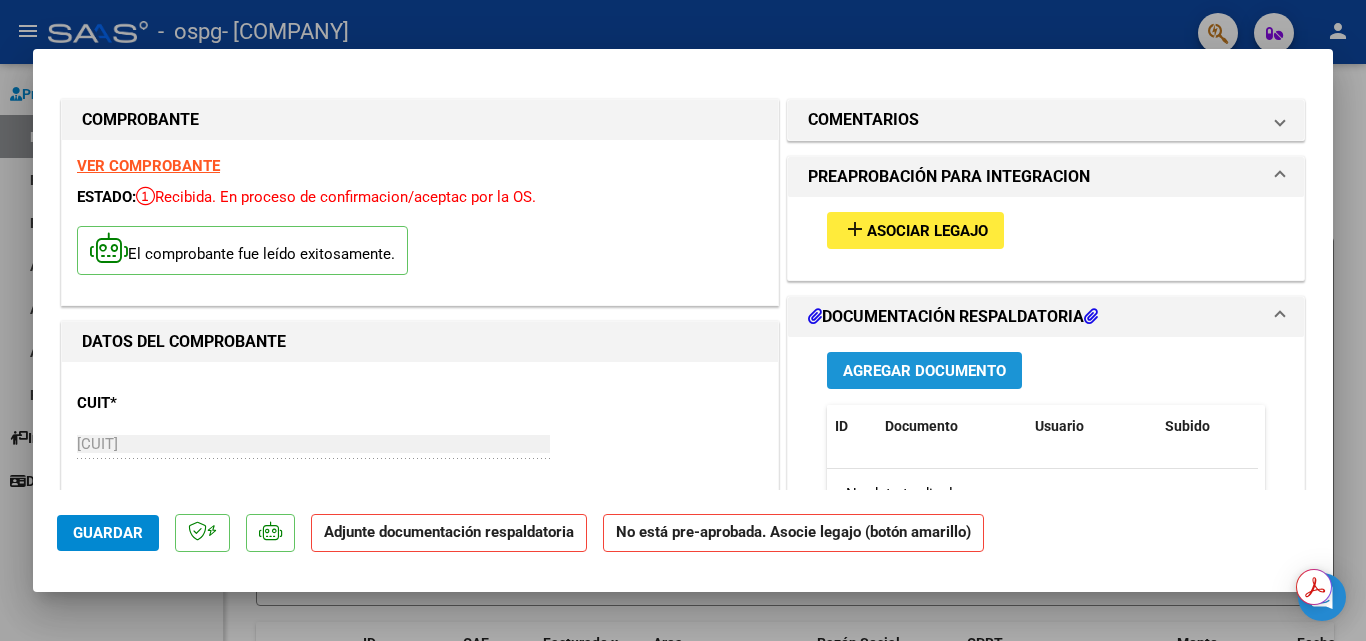 click on "Agregar Documento" at bounding box center (924, 371) 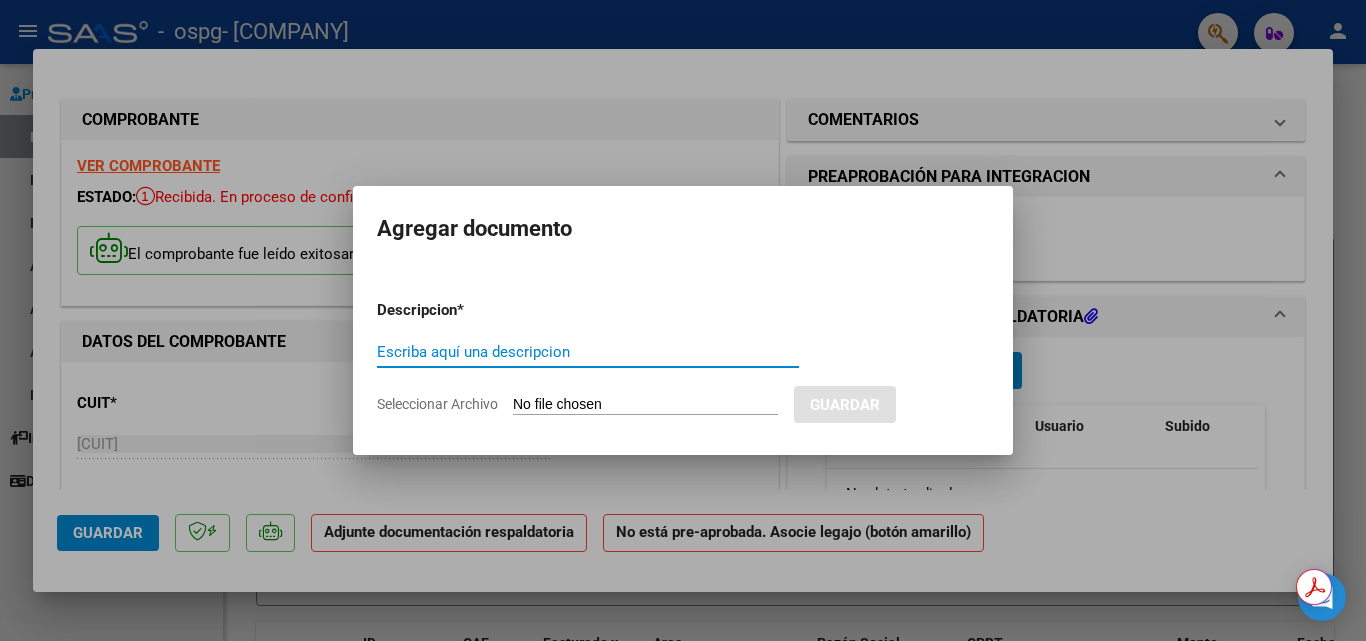 click on "Escriba aquí una descripcion" at bounding box center [588, 352] 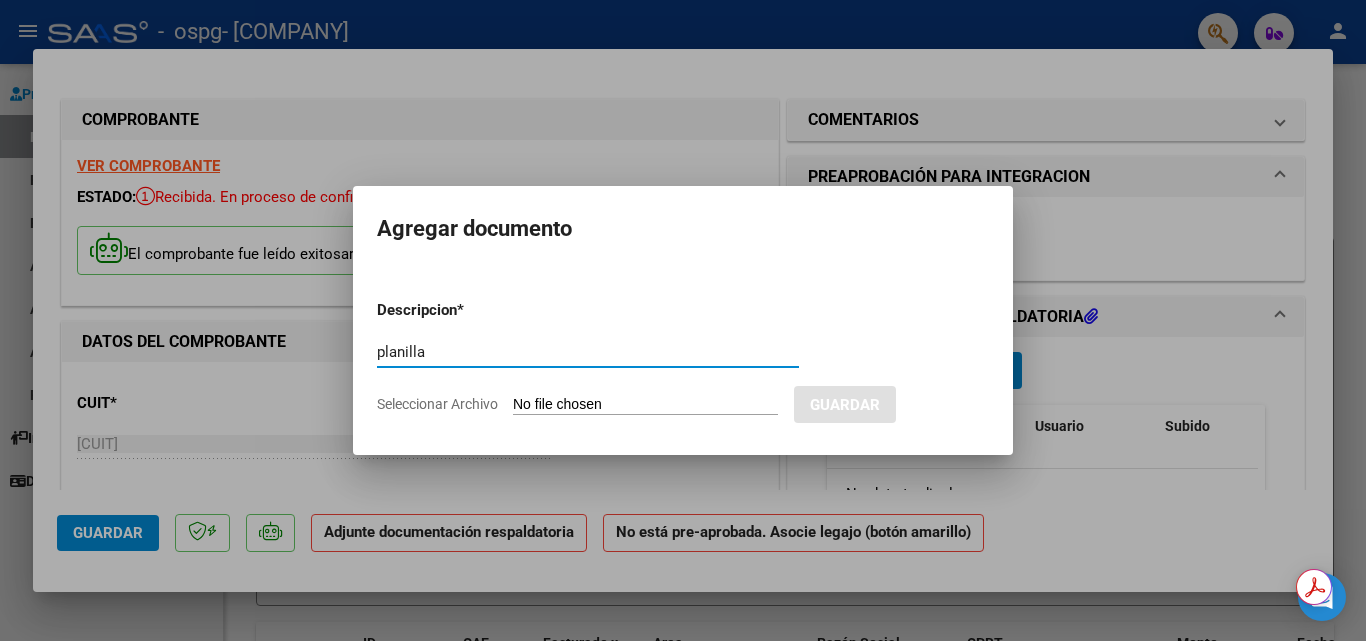 type on "planilla" 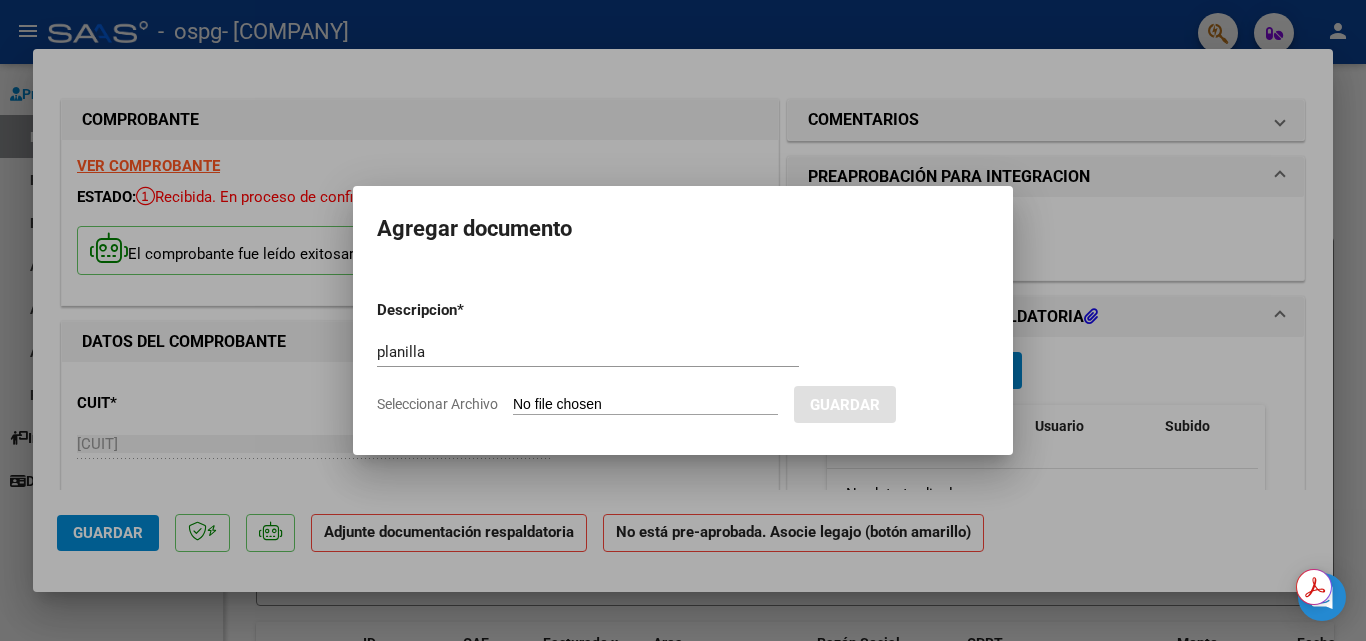 click on "Seleccionar Archivo" at bounding box center [645, 405] 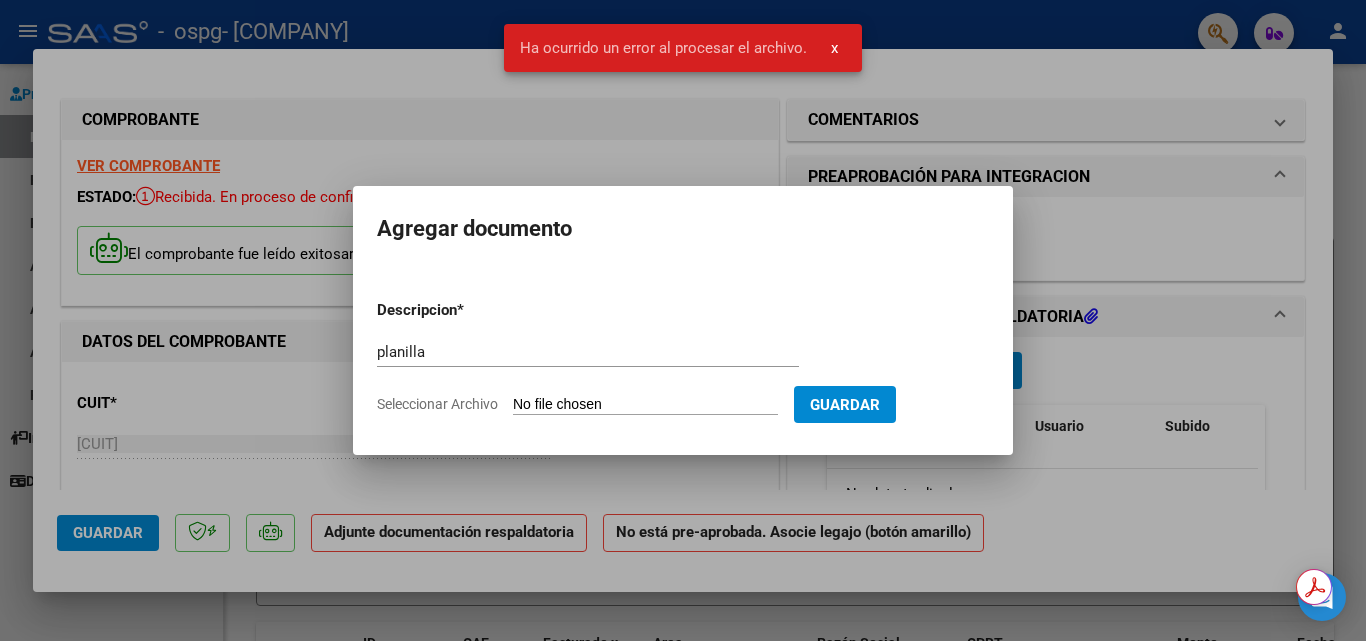 click on "Seleccionar Archivo" at bounding box center [645, 405] 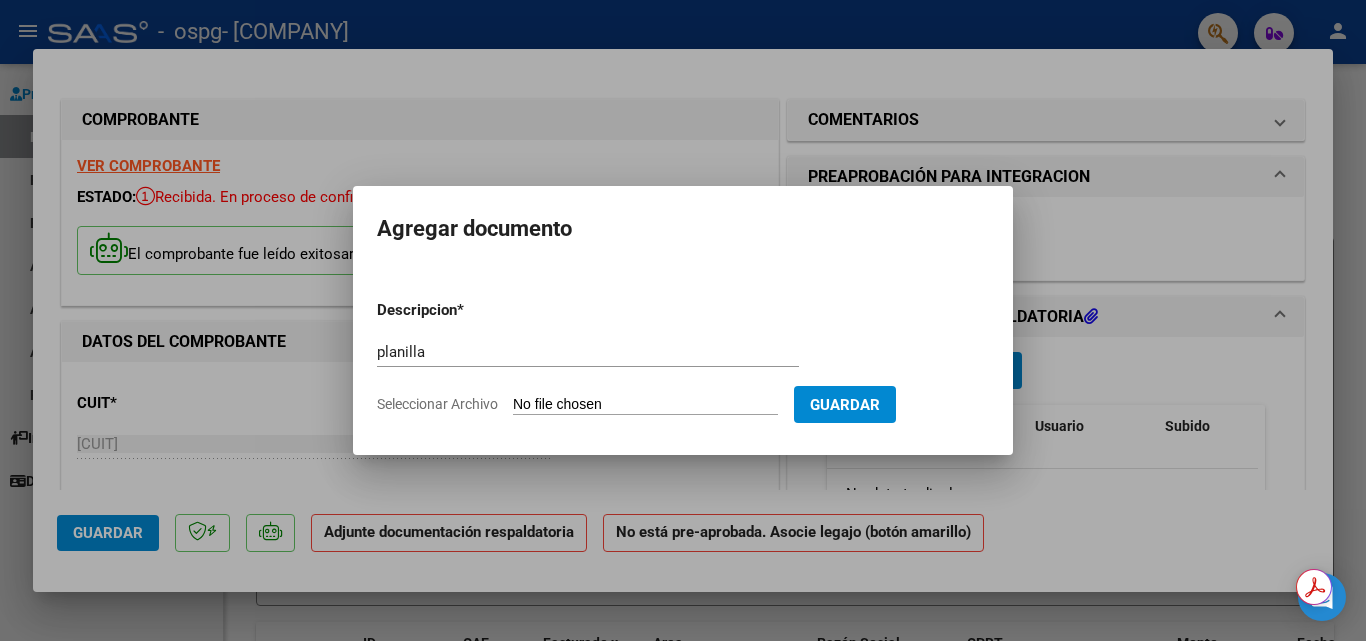 type on "C:\fakepath\JULIO.pdf" 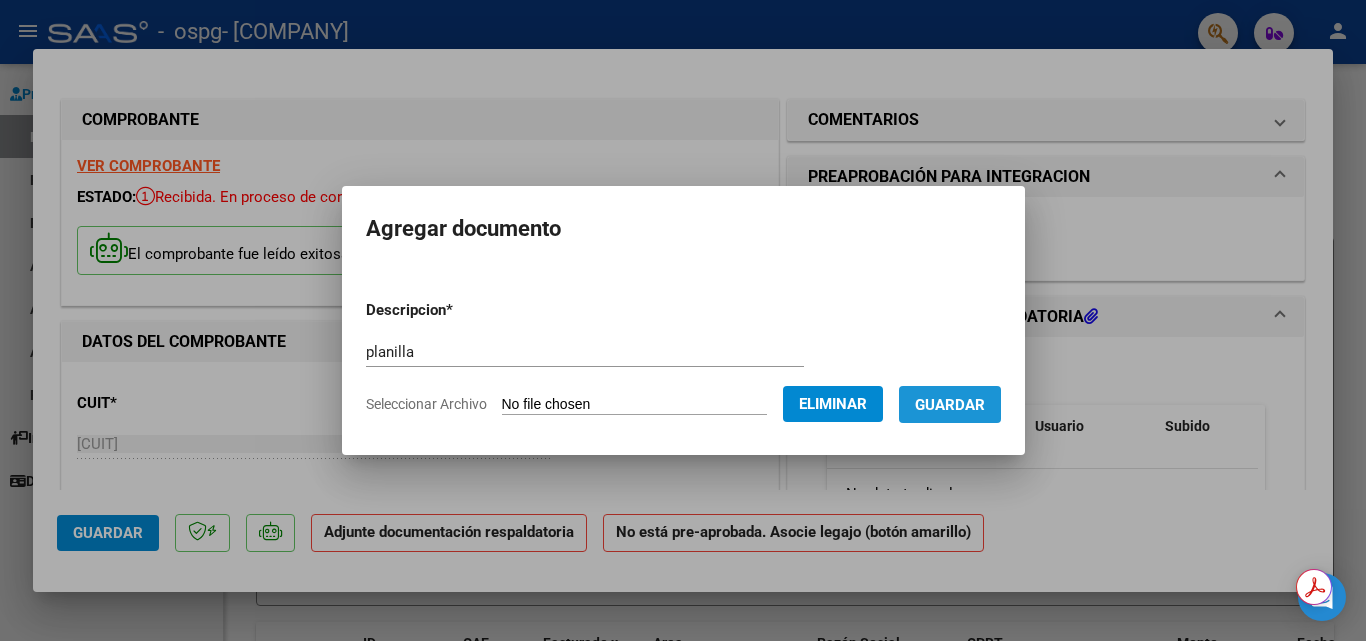 click on "Guardar" at bounding box center (950, 405) 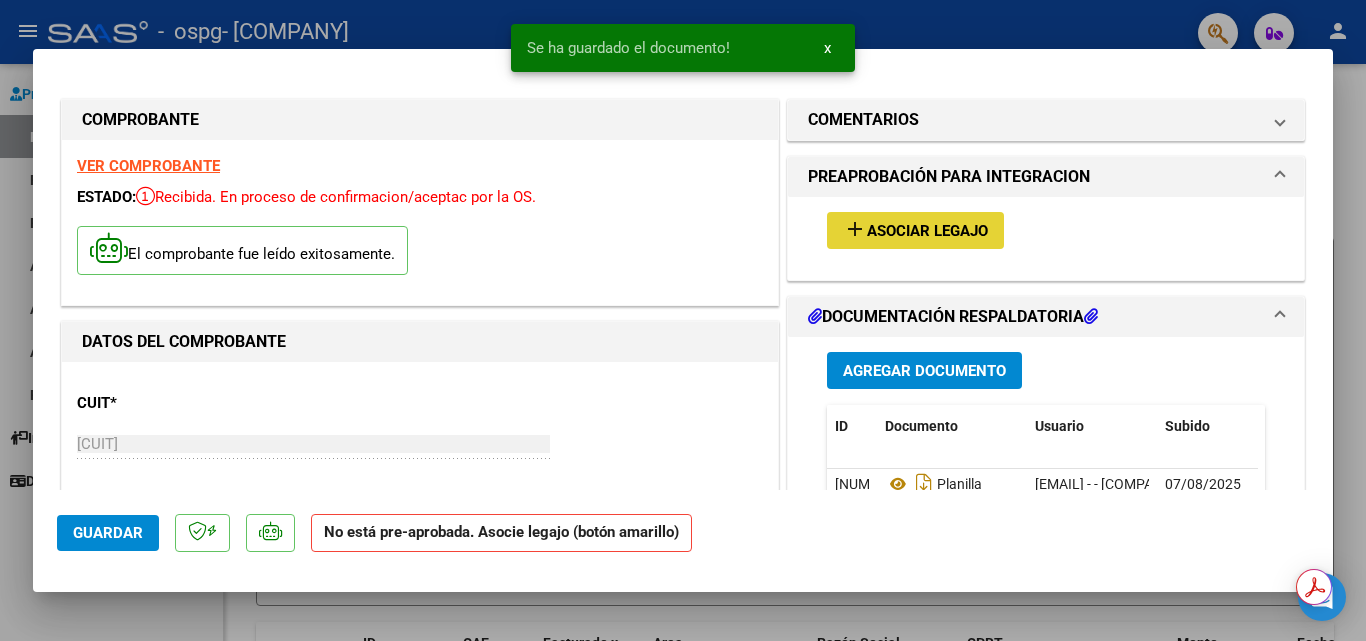 click on "Asociar Legajo" at bounding box center [927, 231] 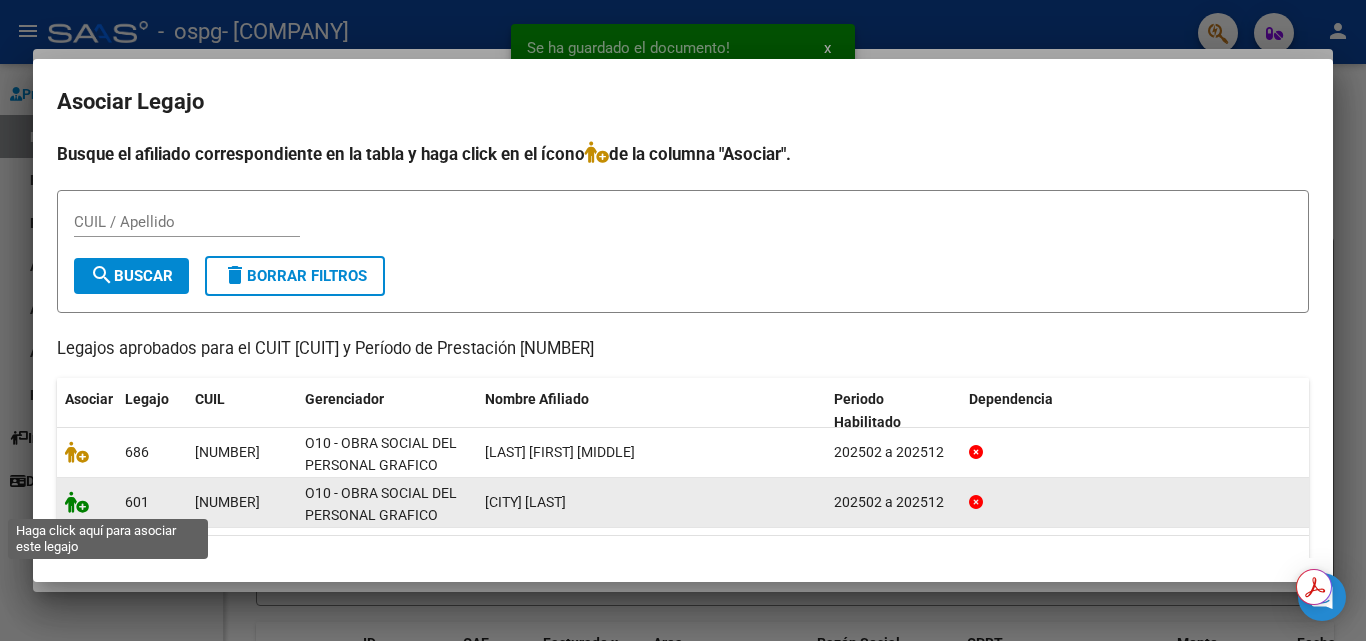 click 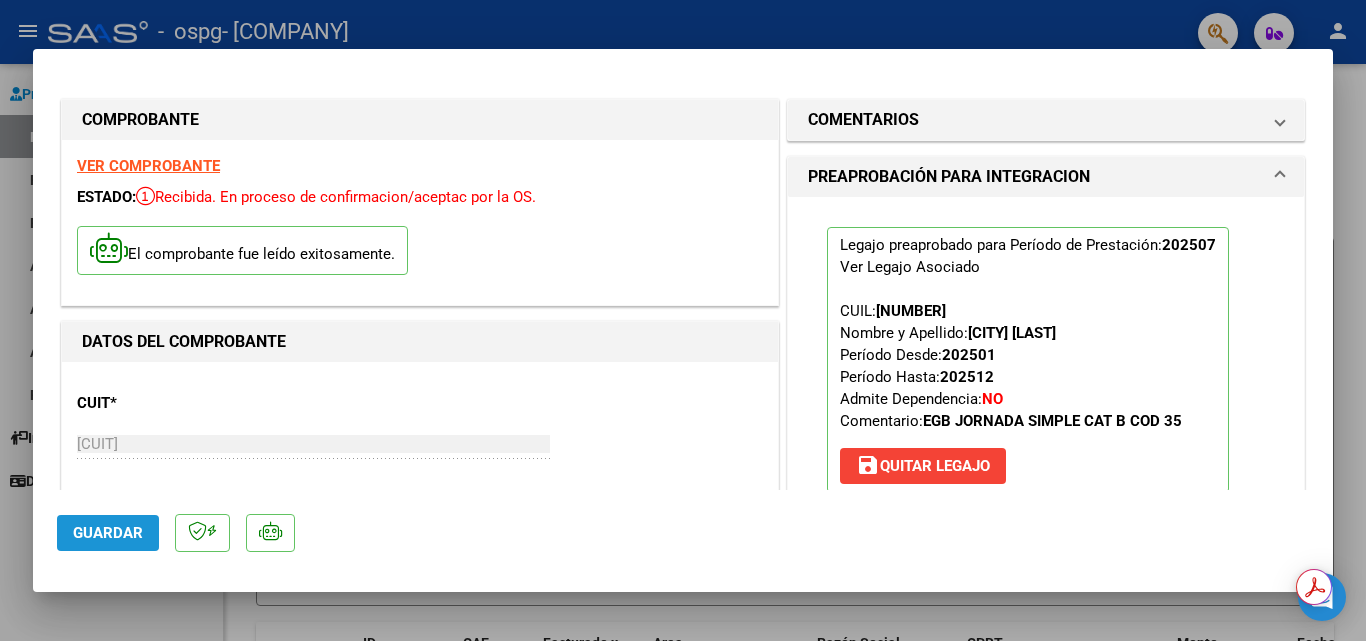 click on "Guardar" 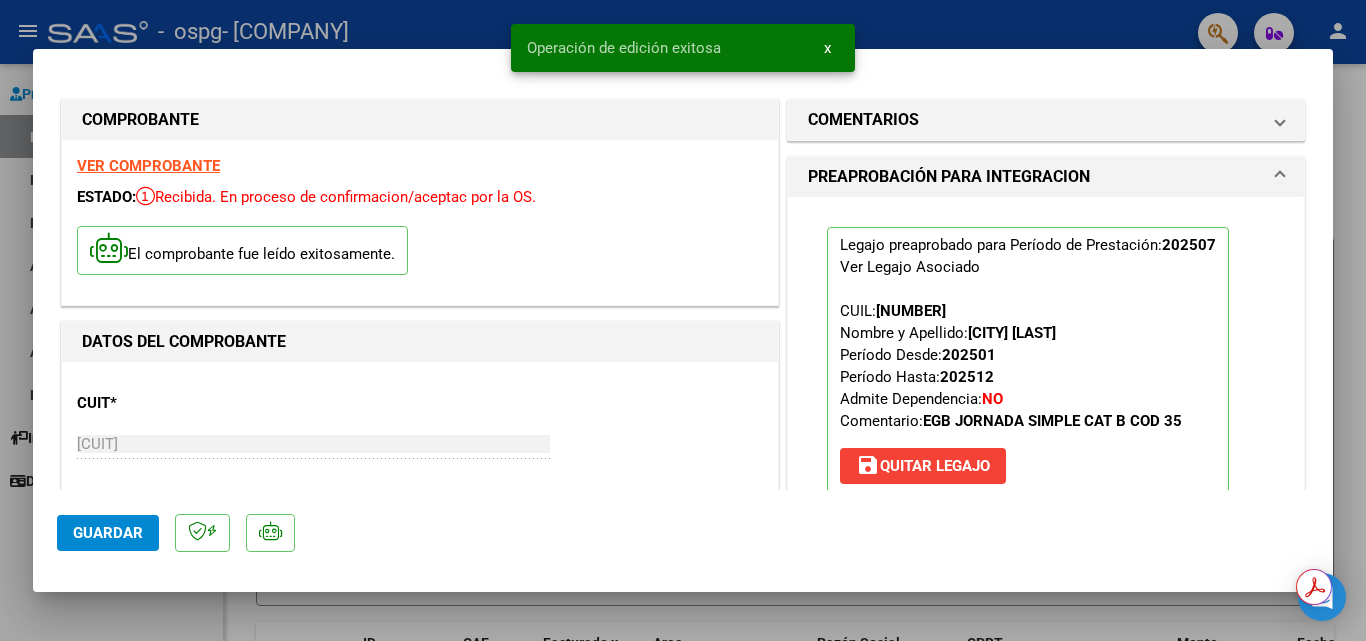 click on "Guardar" 